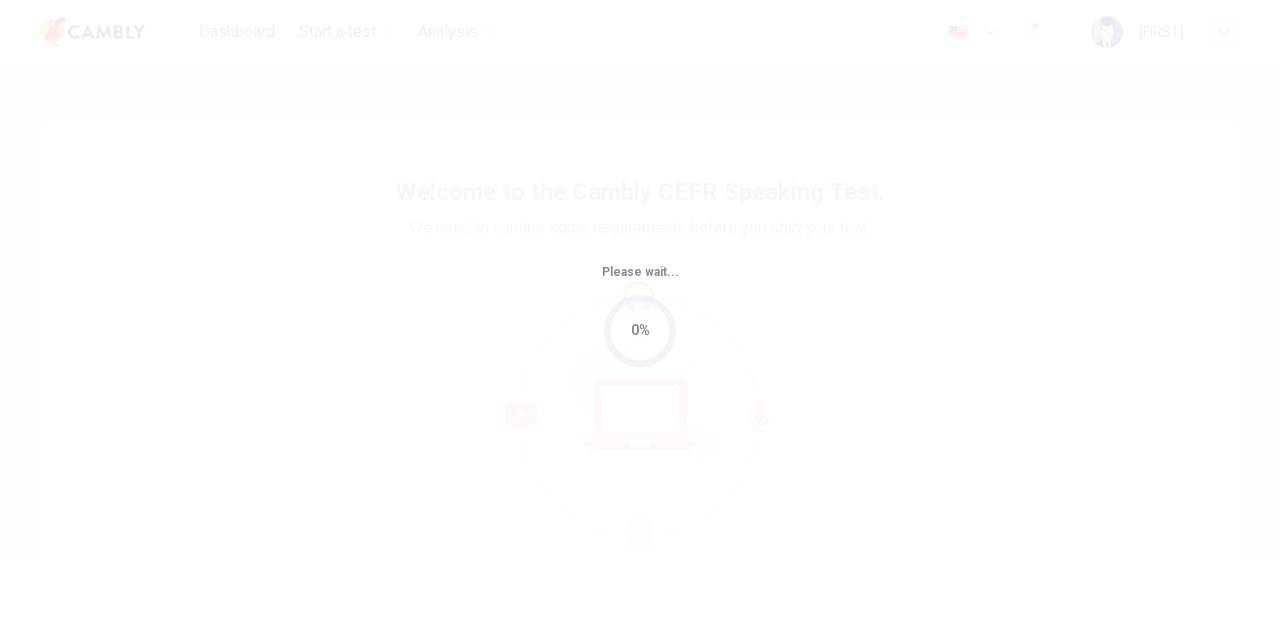 scroll, scrollTop: 0, scrollLeft: 0, axis: both 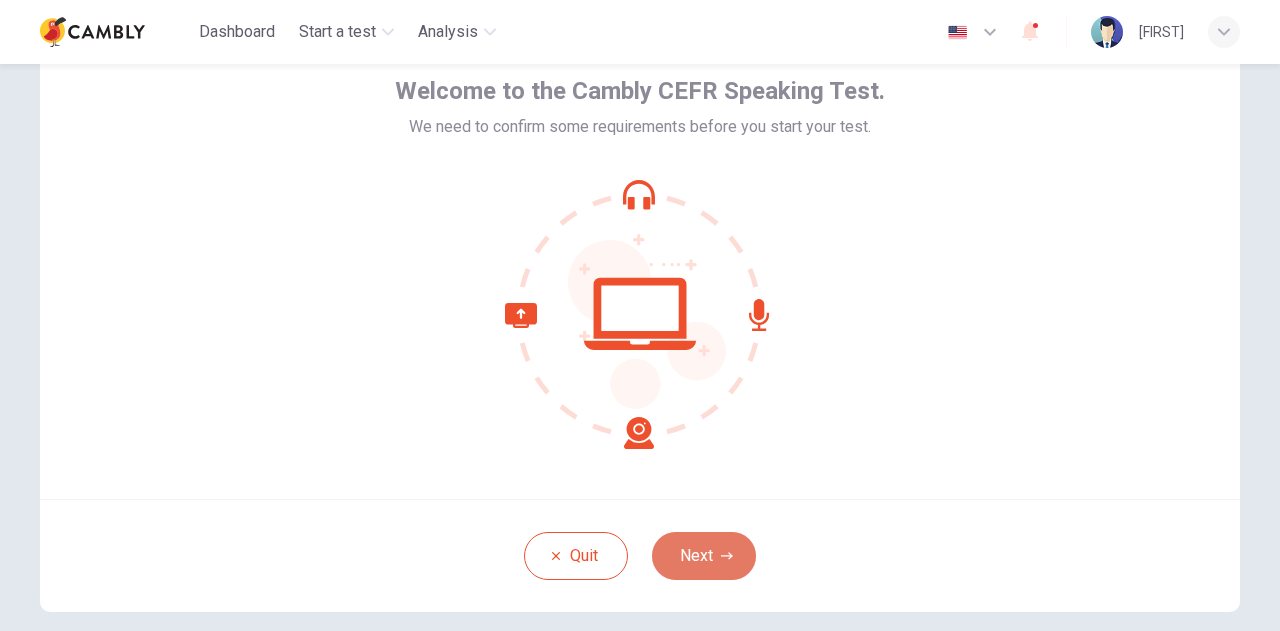 click on "Next" at bounding box center [704, 556] 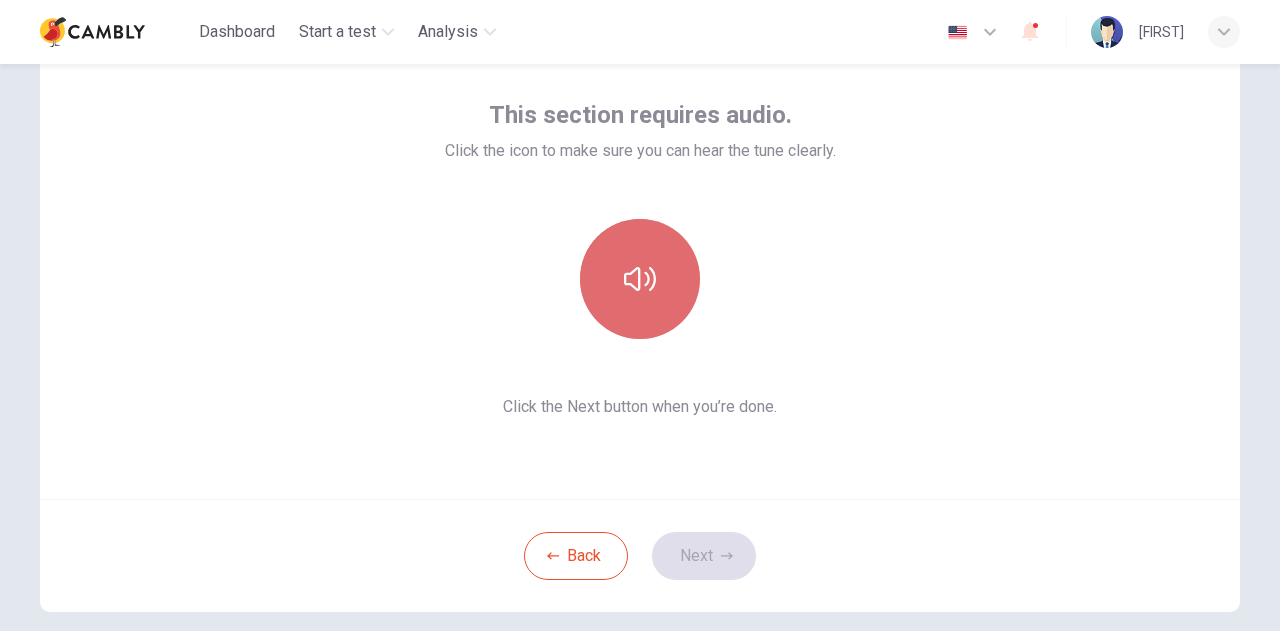 click at bounding box center (640, 279) 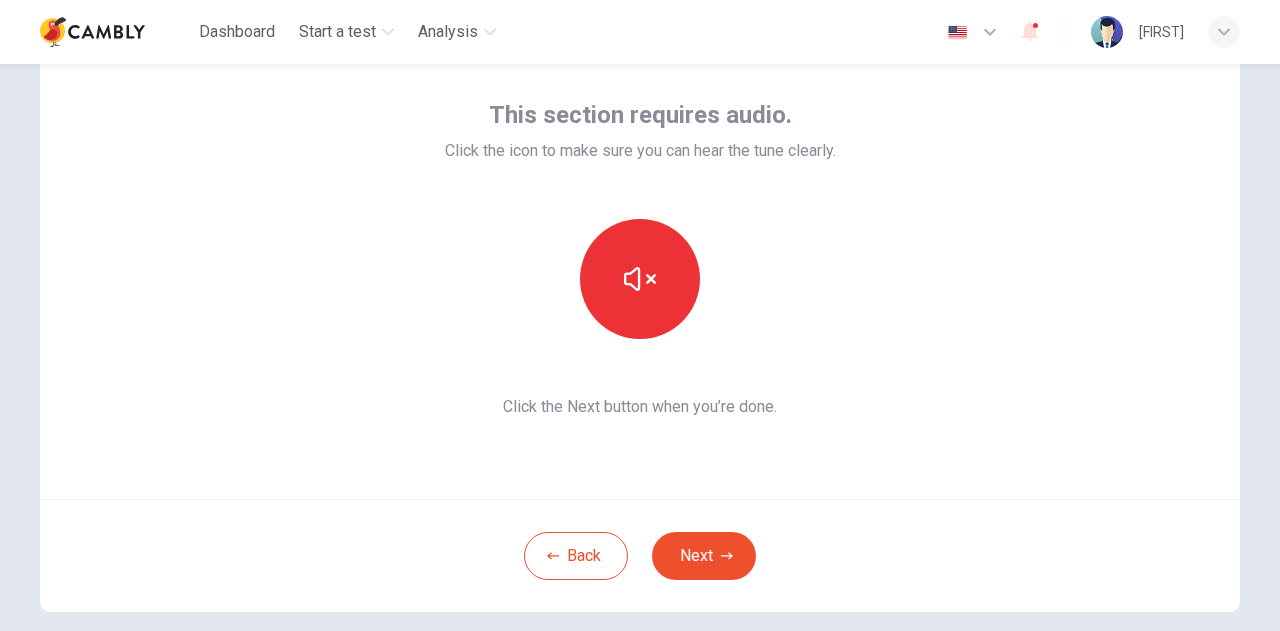 type 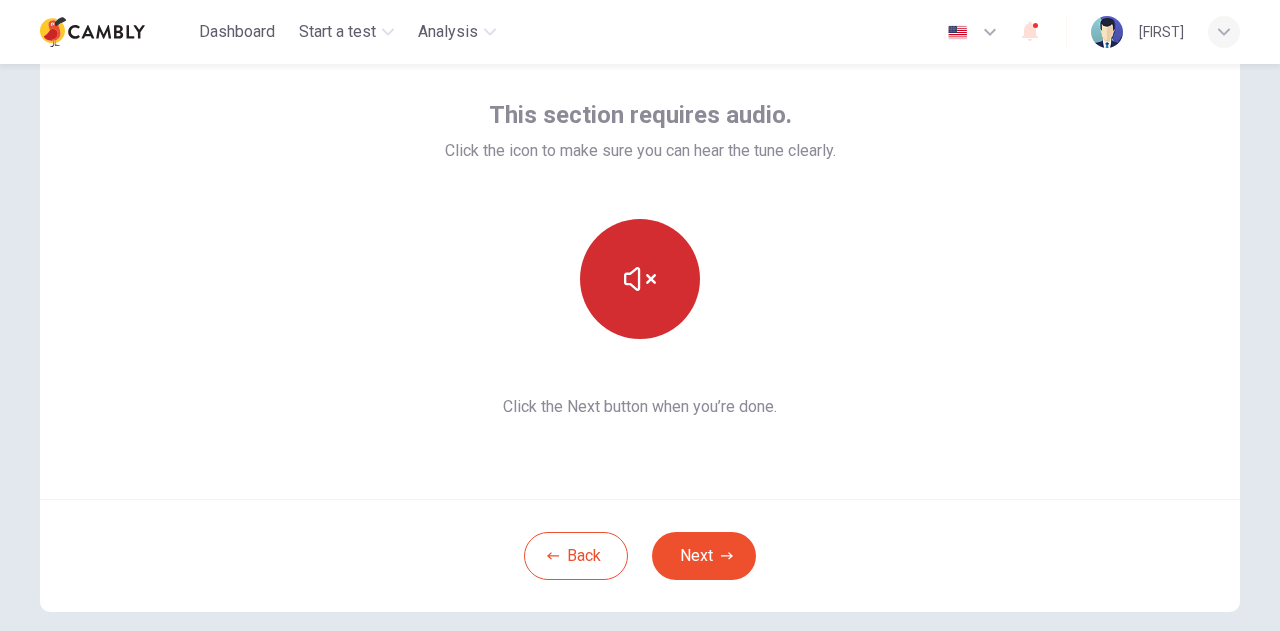 click at bounding box center (640, 279) 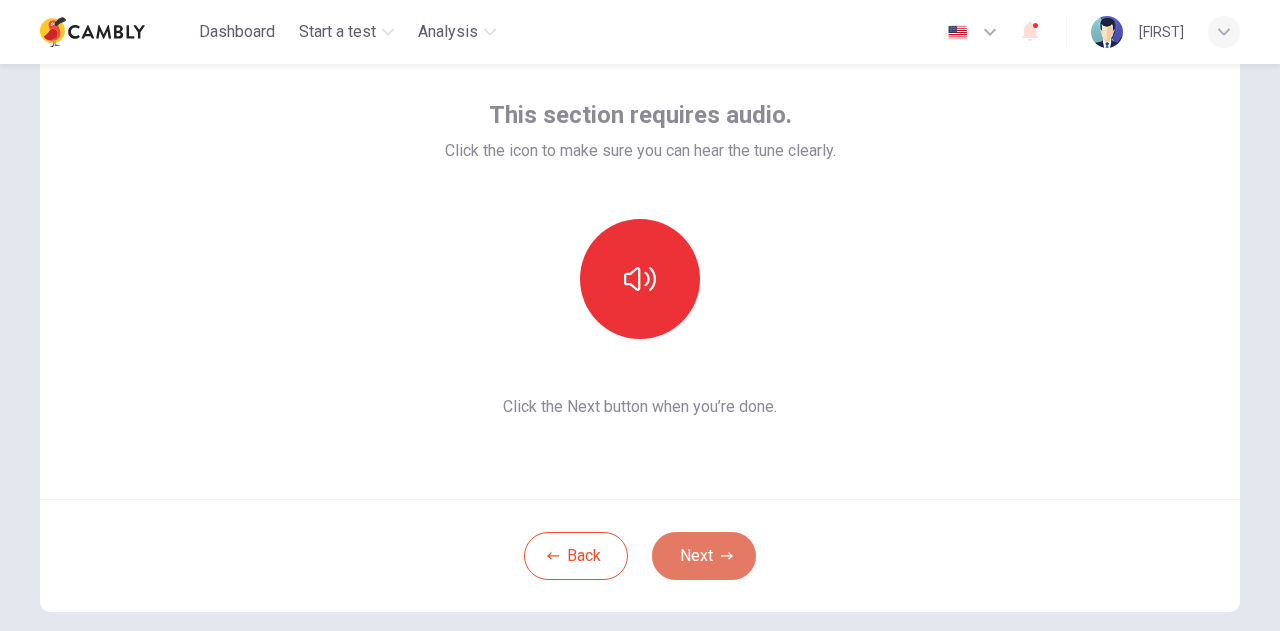 click on "Next" at bounding box center [704, 556] 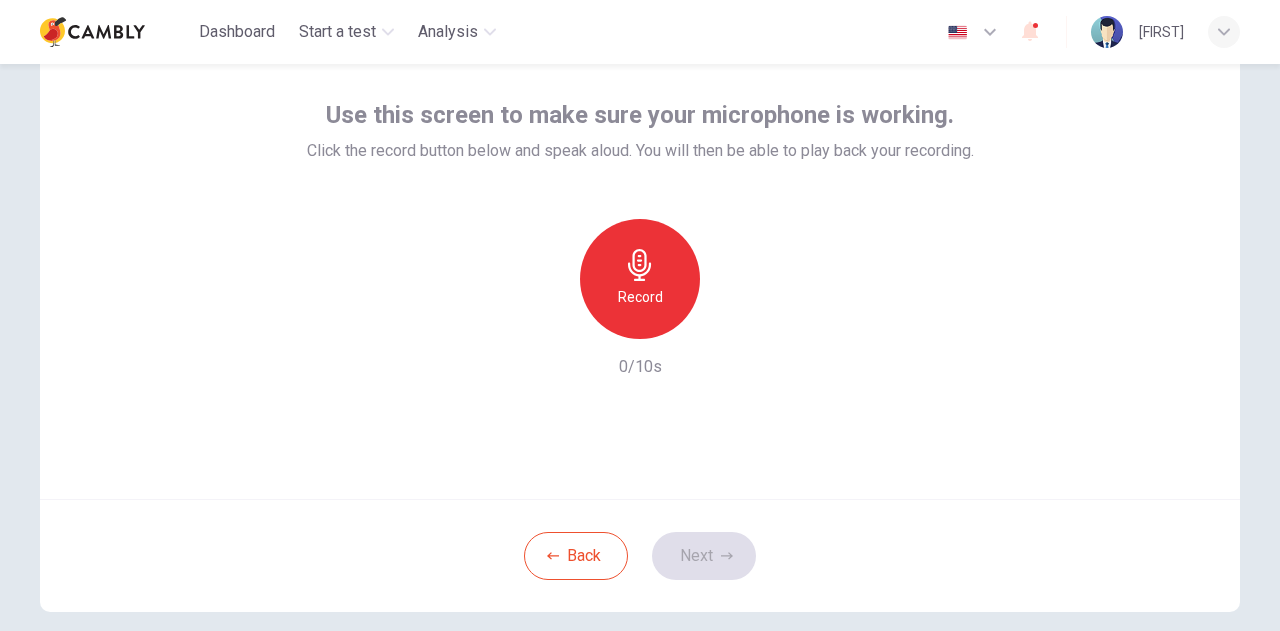 click at bounding box center (640, 265) 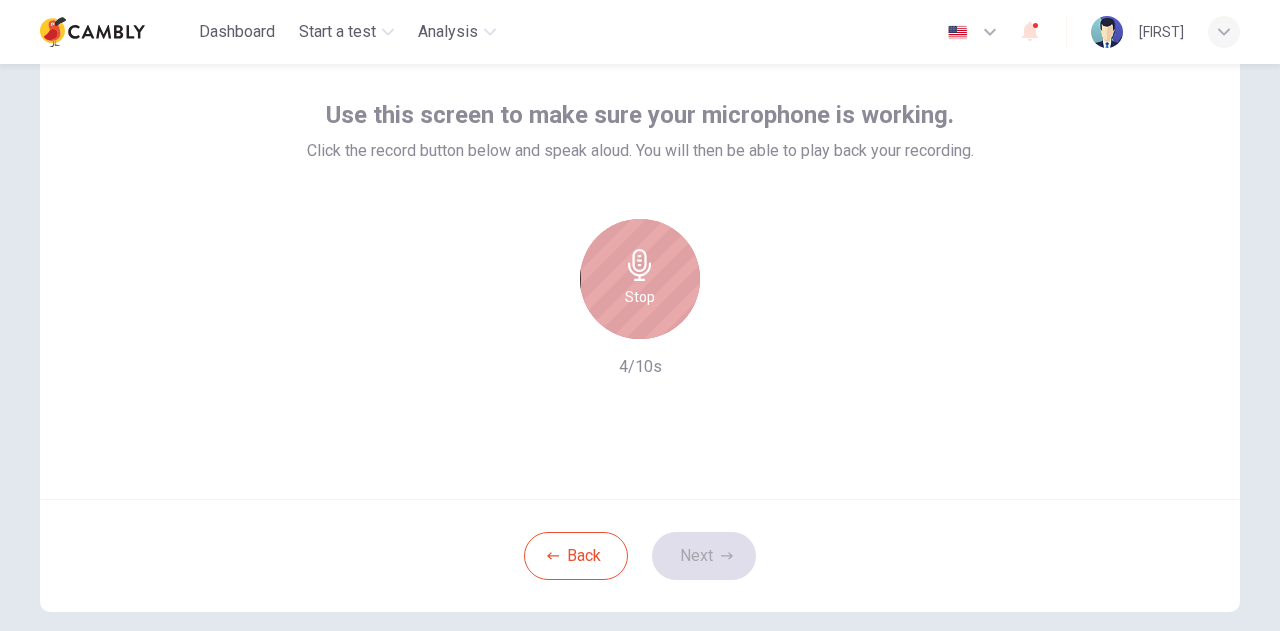 click at bounding box center (640, 265) 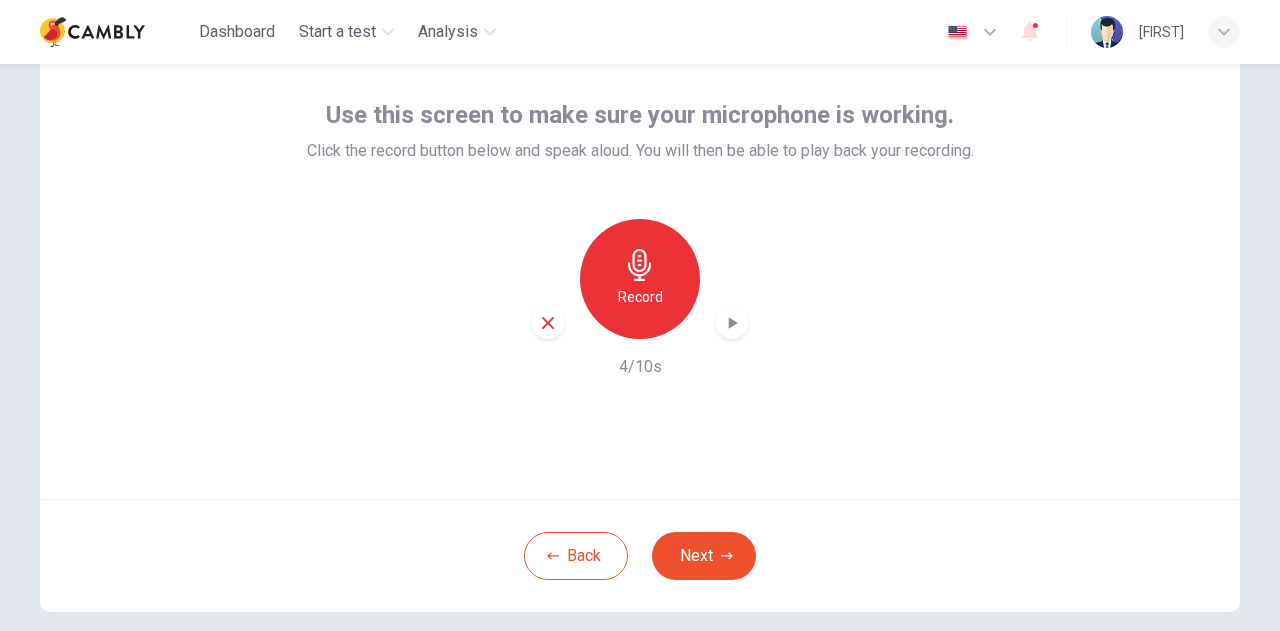 click on "Record" at bounding box center (640, 297) 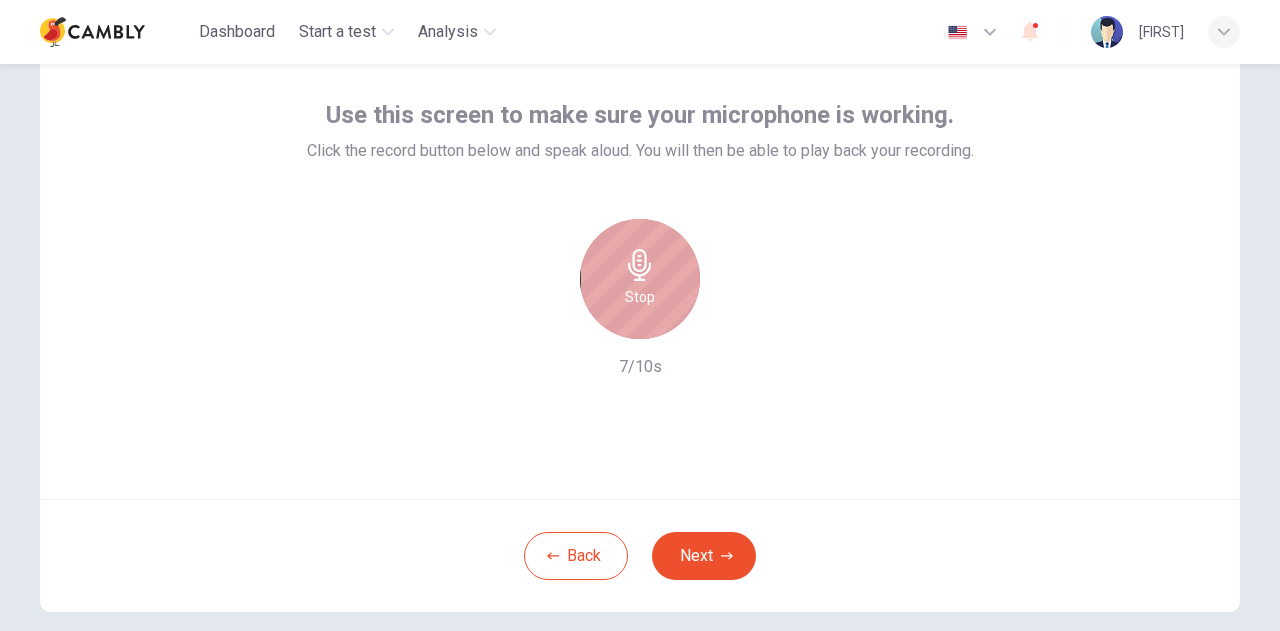 click on "Stop" at bounding box center [640, 297] 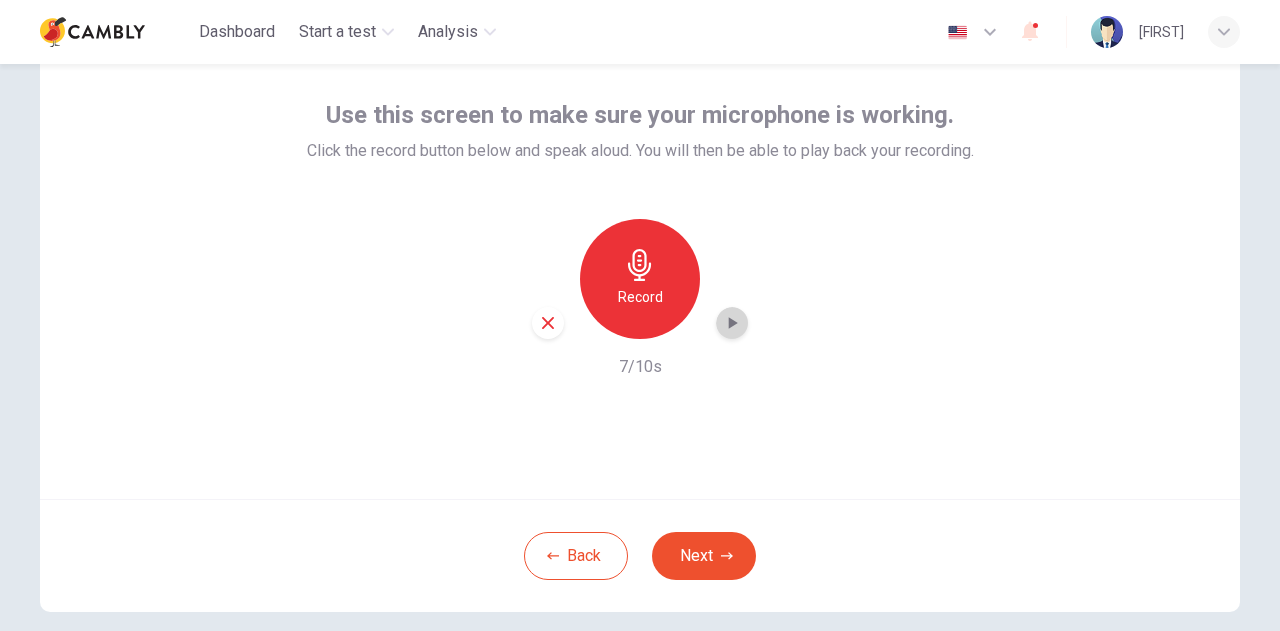 click at bounding box center (733, 323) 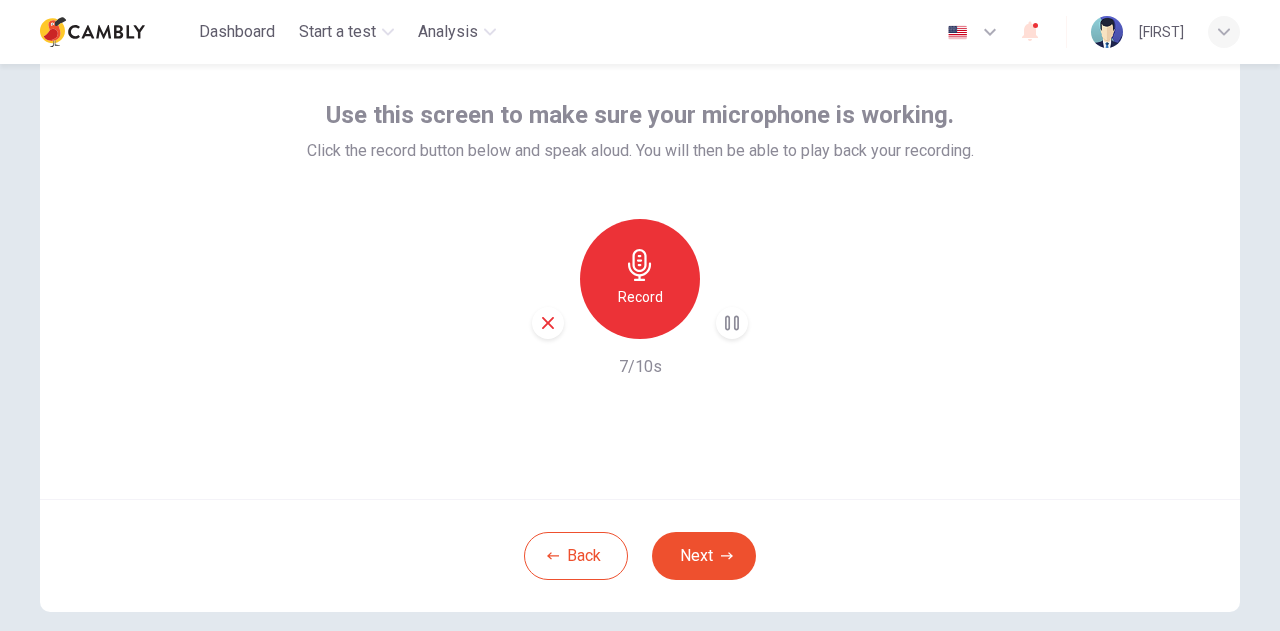 type 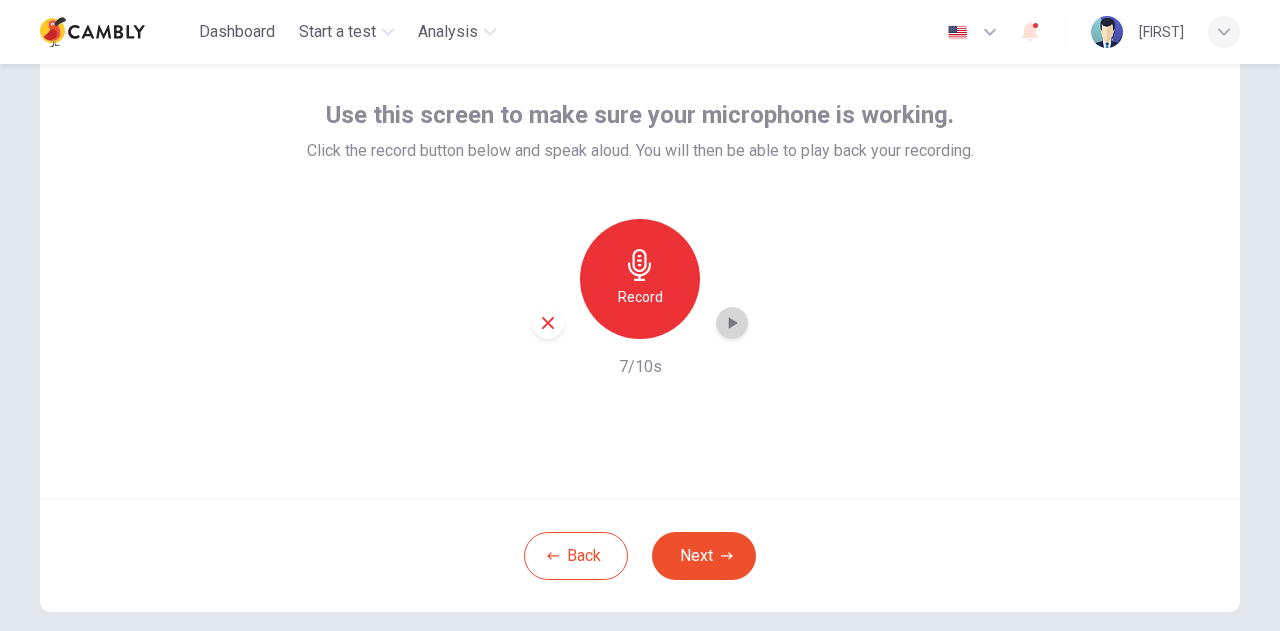 click at bounding box center (732, 323) 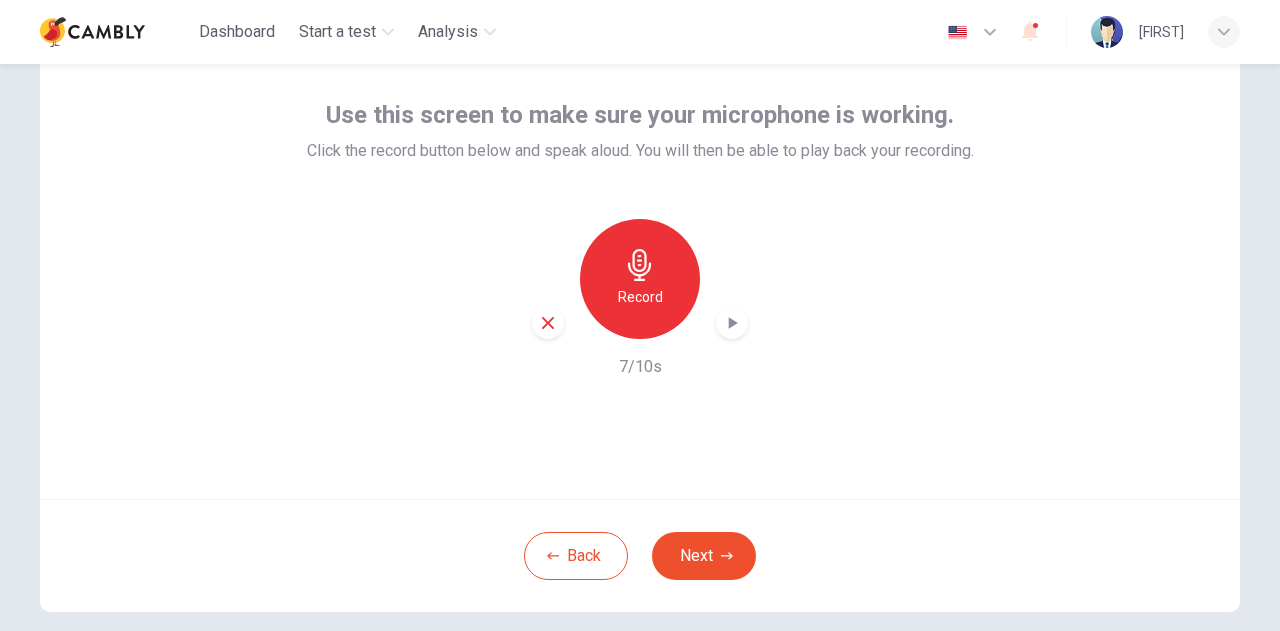 click at bounding box center (548, 323) 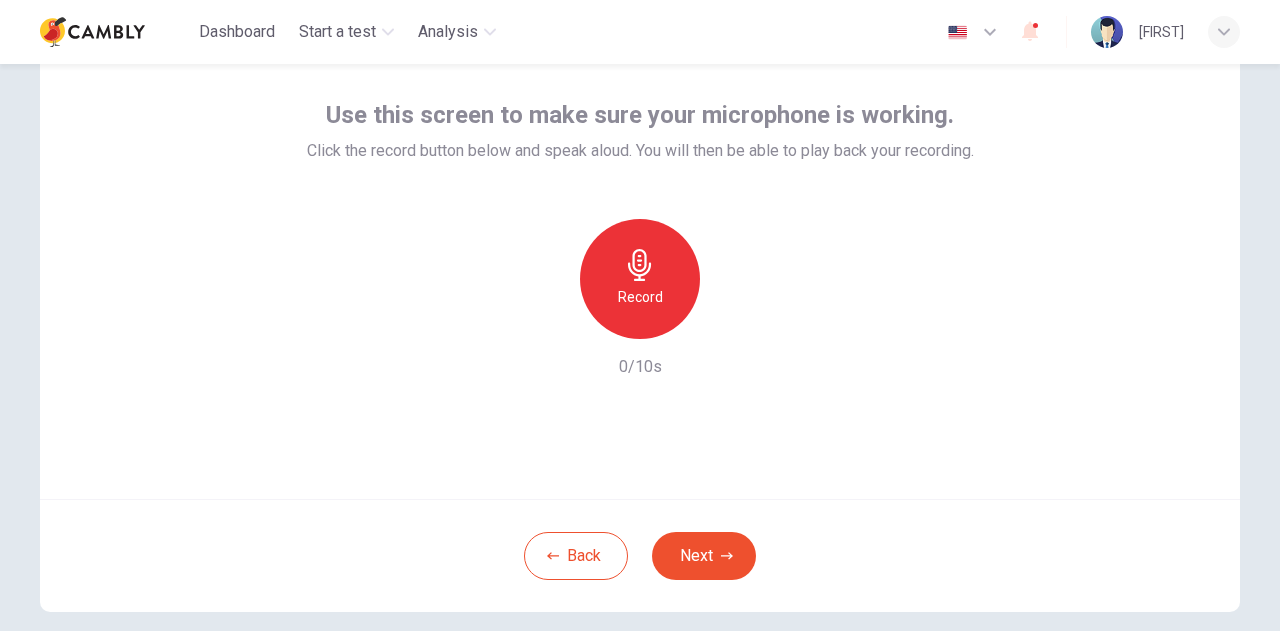 click on "Record" at bounding box center (640, 297) 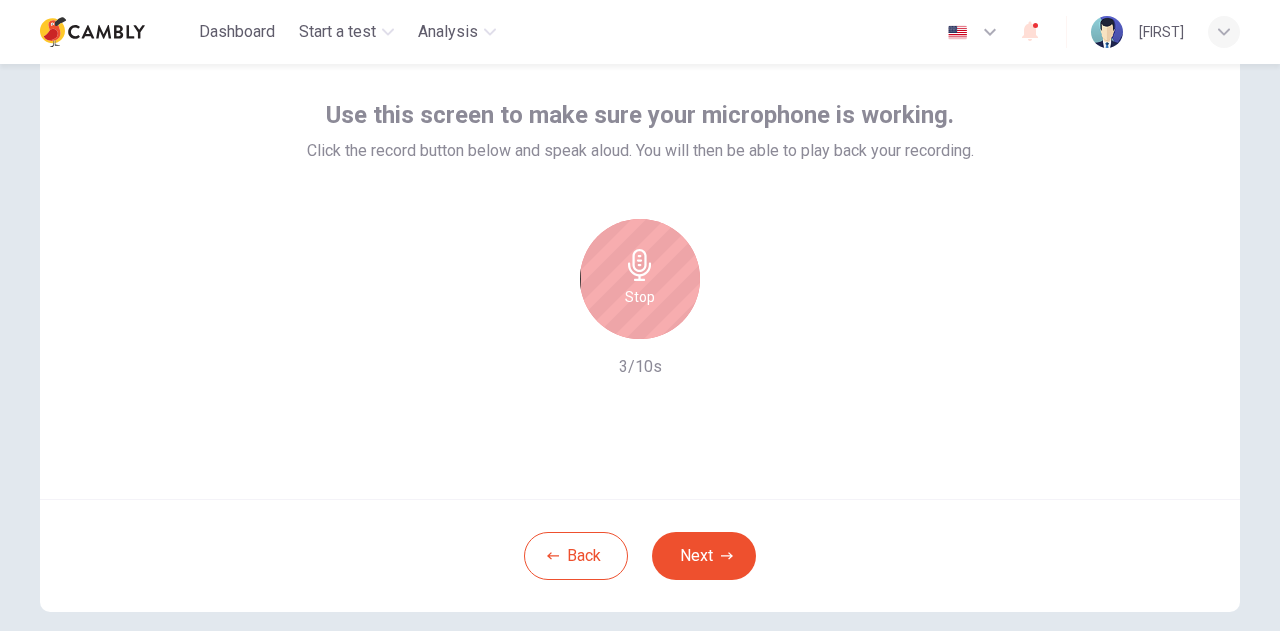 click at bounding box center [639, 265] 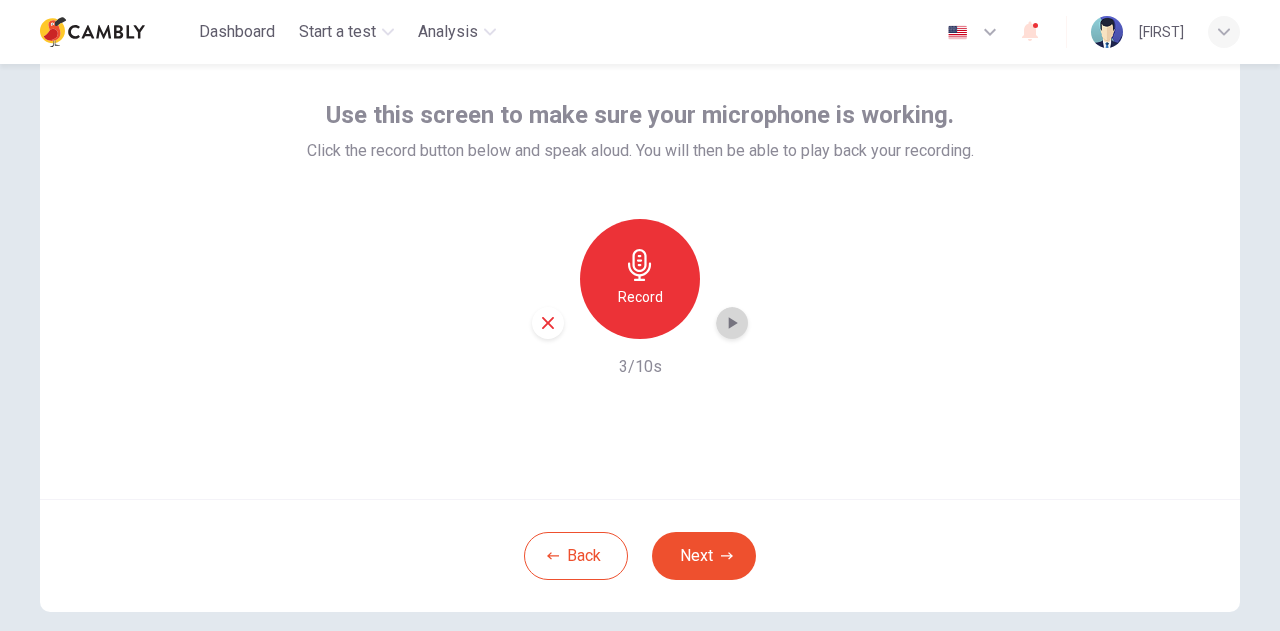 click at bounding box center (733, 323) 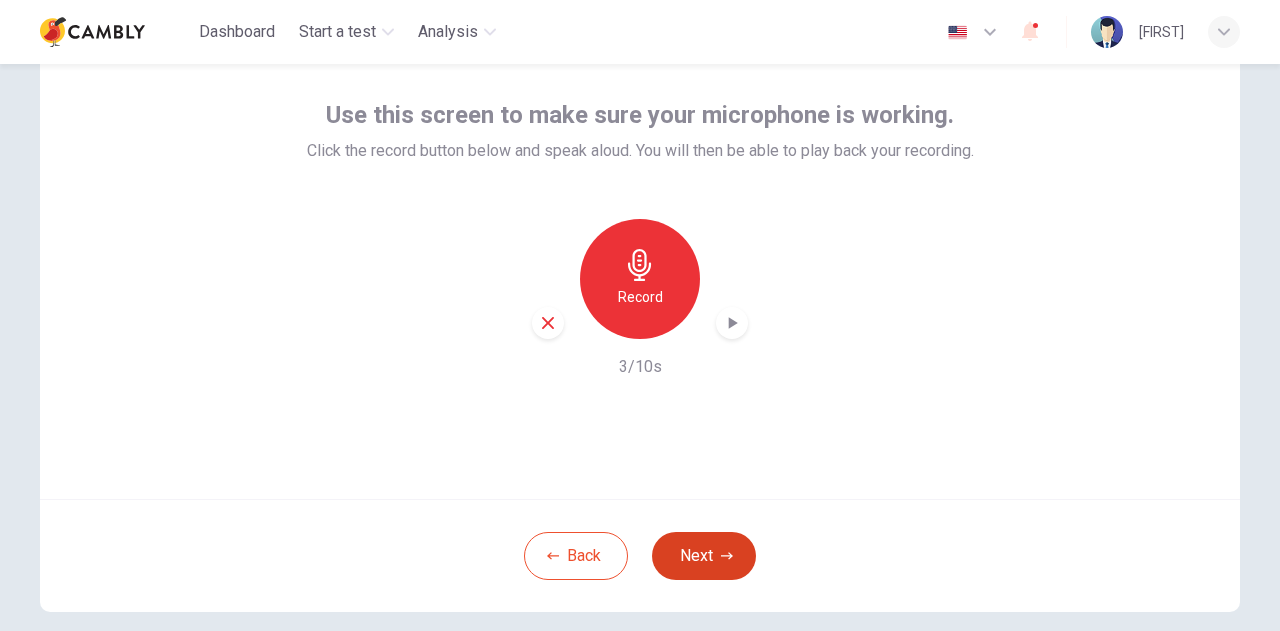 click on "Next" at bounding box center (704, 556) 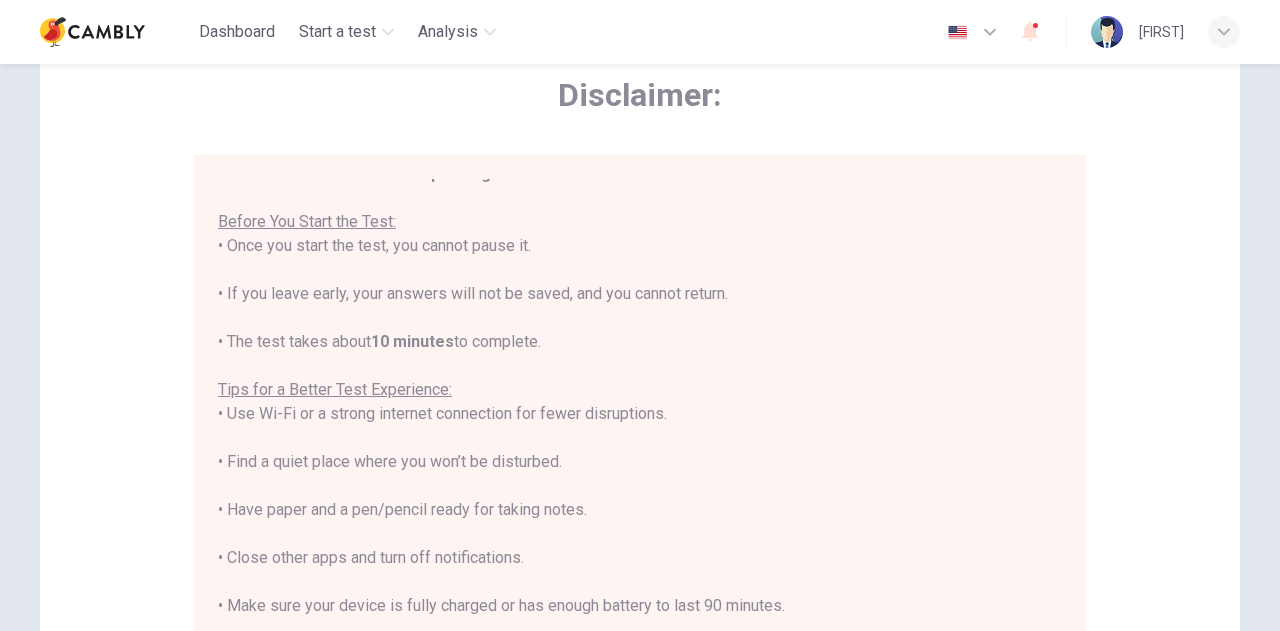 scroll, scrollTop: 22, scrollLeft: 0, axis: vertical 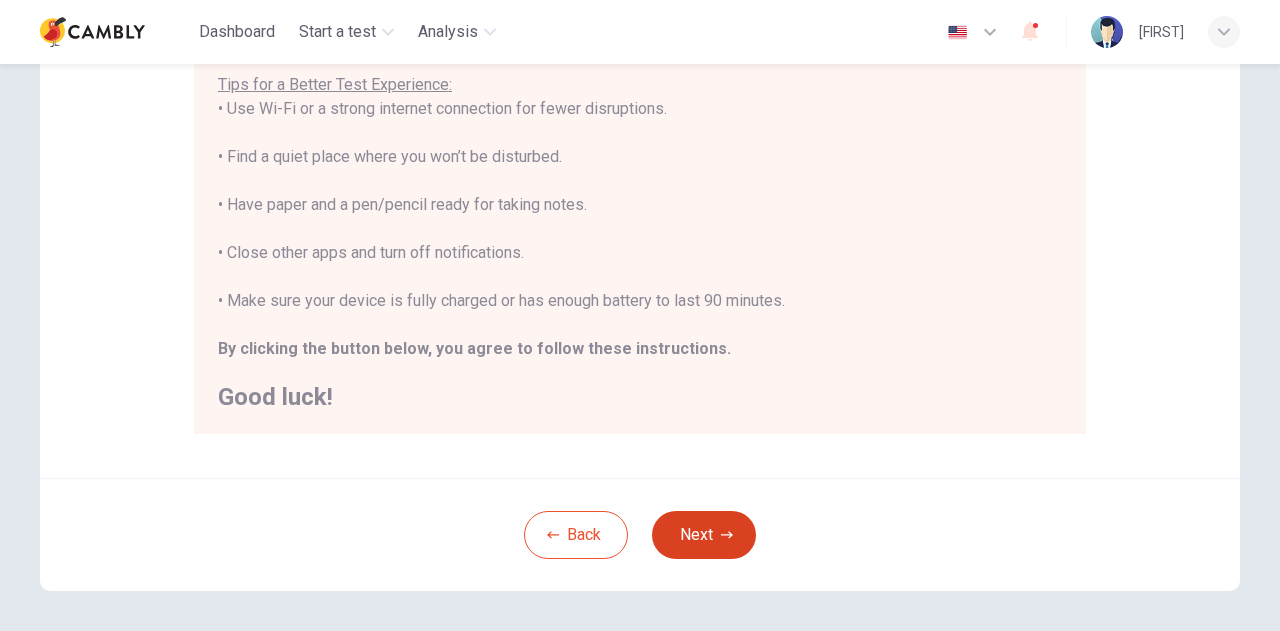 click on "Next" at bounding box center [704, 535] 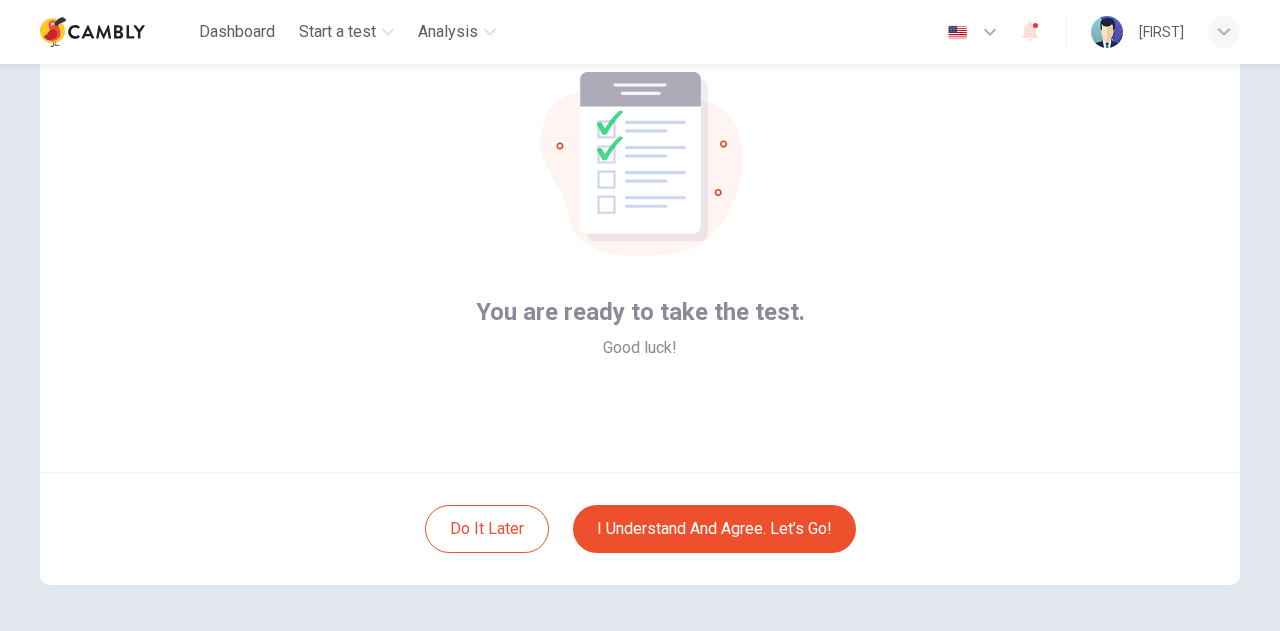 scroll, scrollTop: 101, scrollLeft: 0, axis: vertical 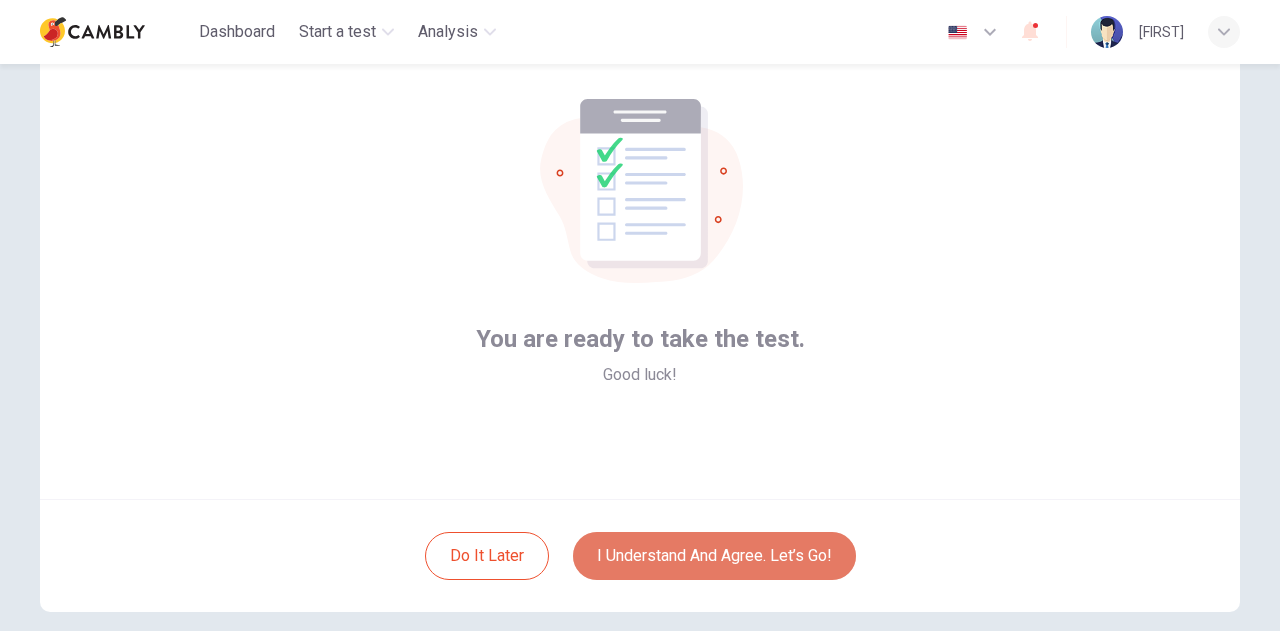 click on "I understand and agree. Let’s go!" at bounding box center (714, 556) 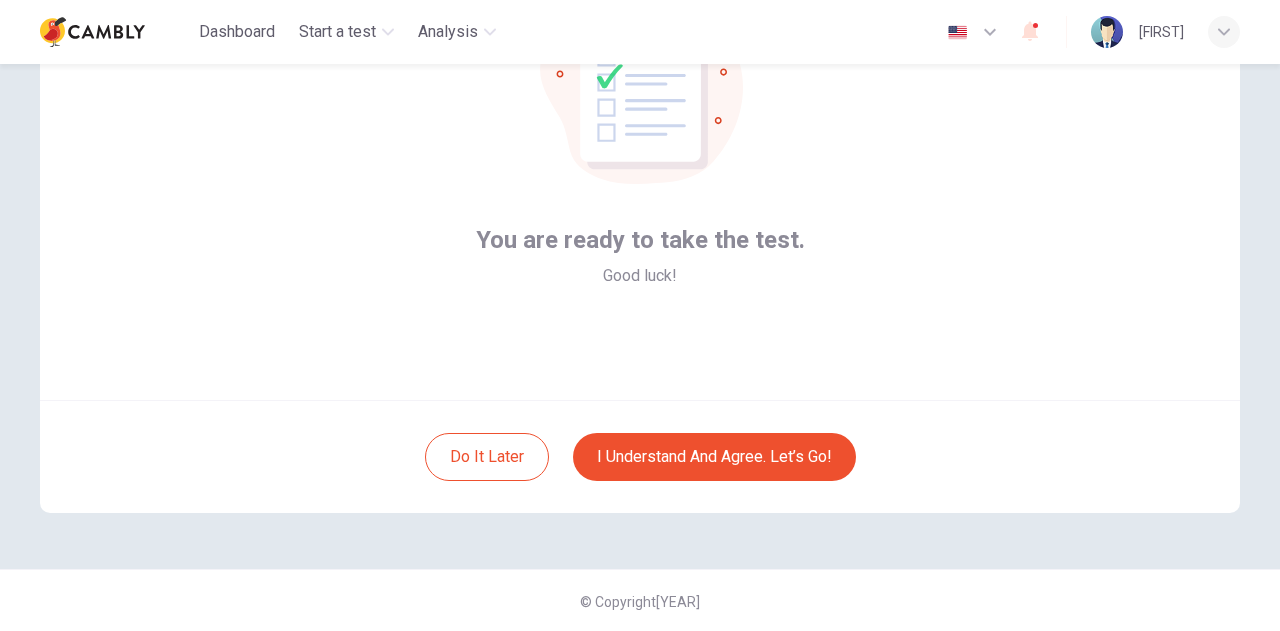 scroll, scrollTop: 201, scrollLeft: 0, axis: vertical 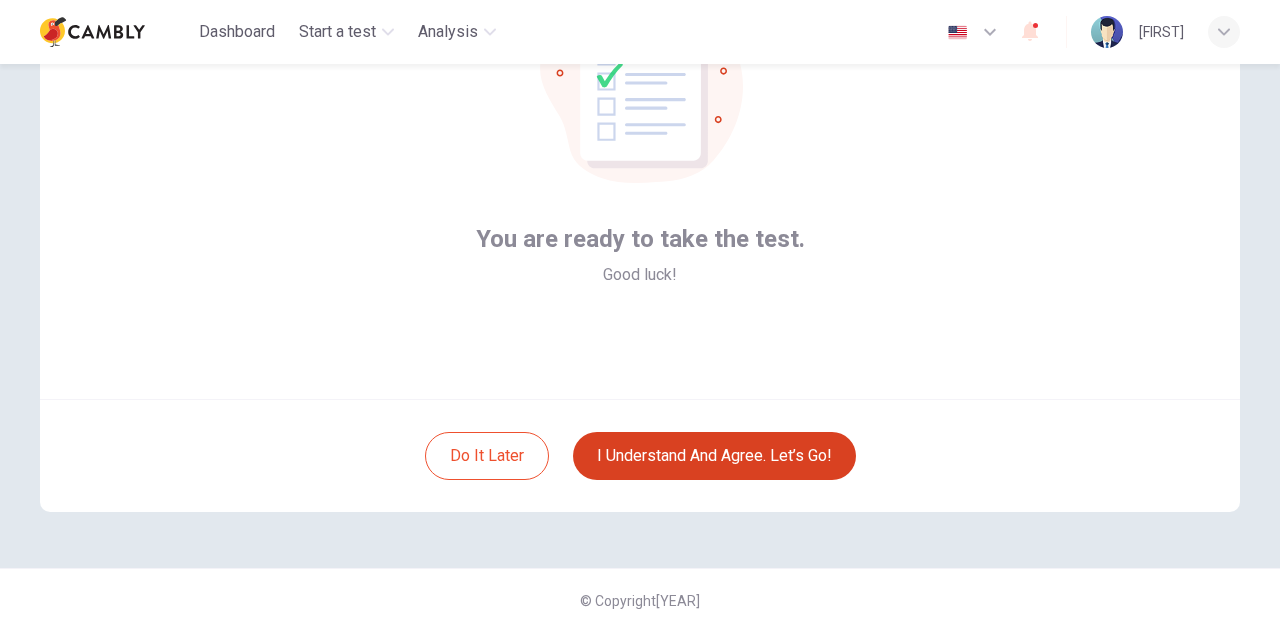 click on "I understand and agree. Let’s go!" at bounding box center (714, 456) 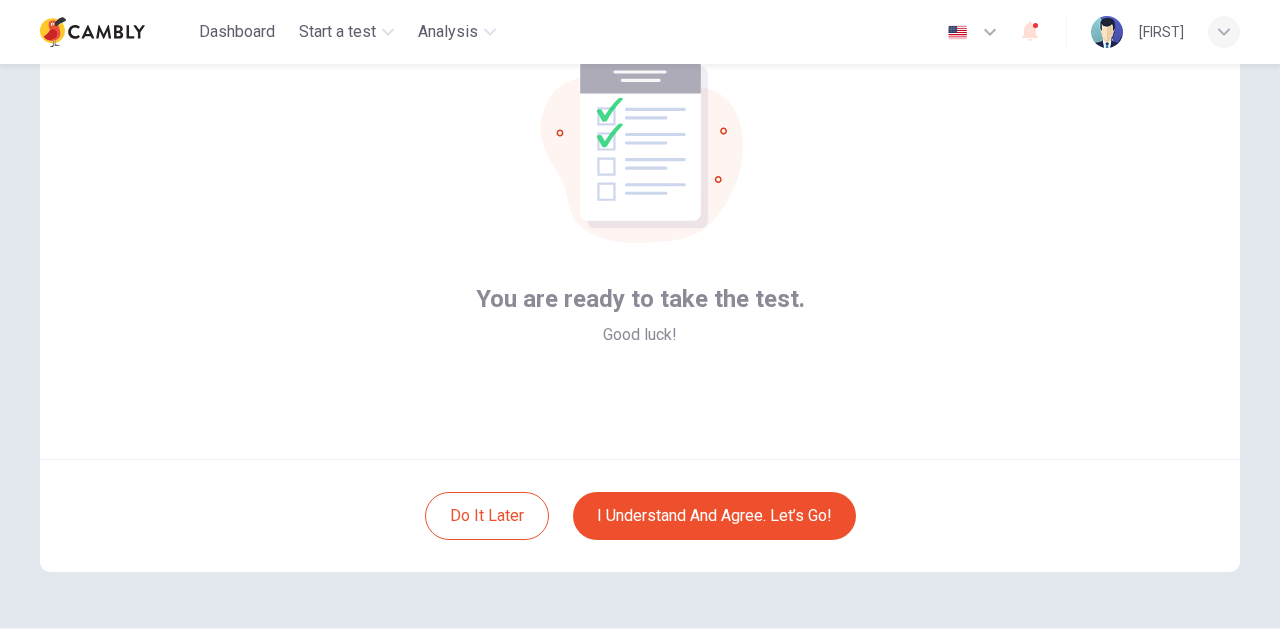scroll, scrollTop: 101, scrollLeft: 0, axis: vertical 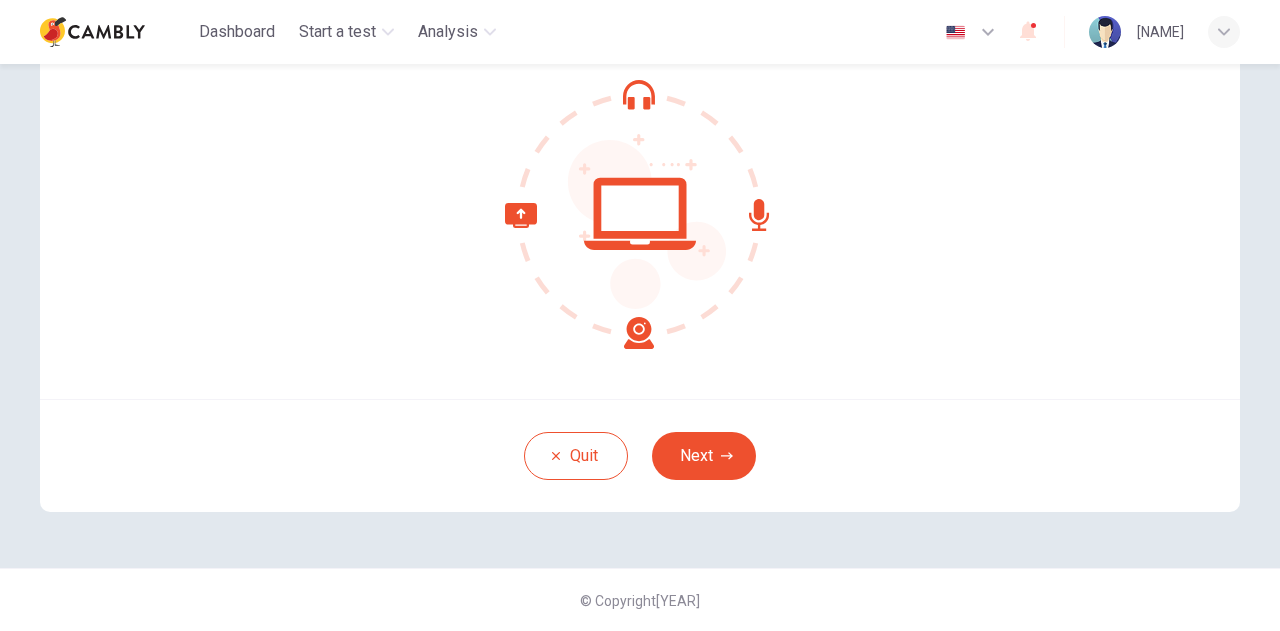 click on "Quit Next" at bounding box center (640, 455) 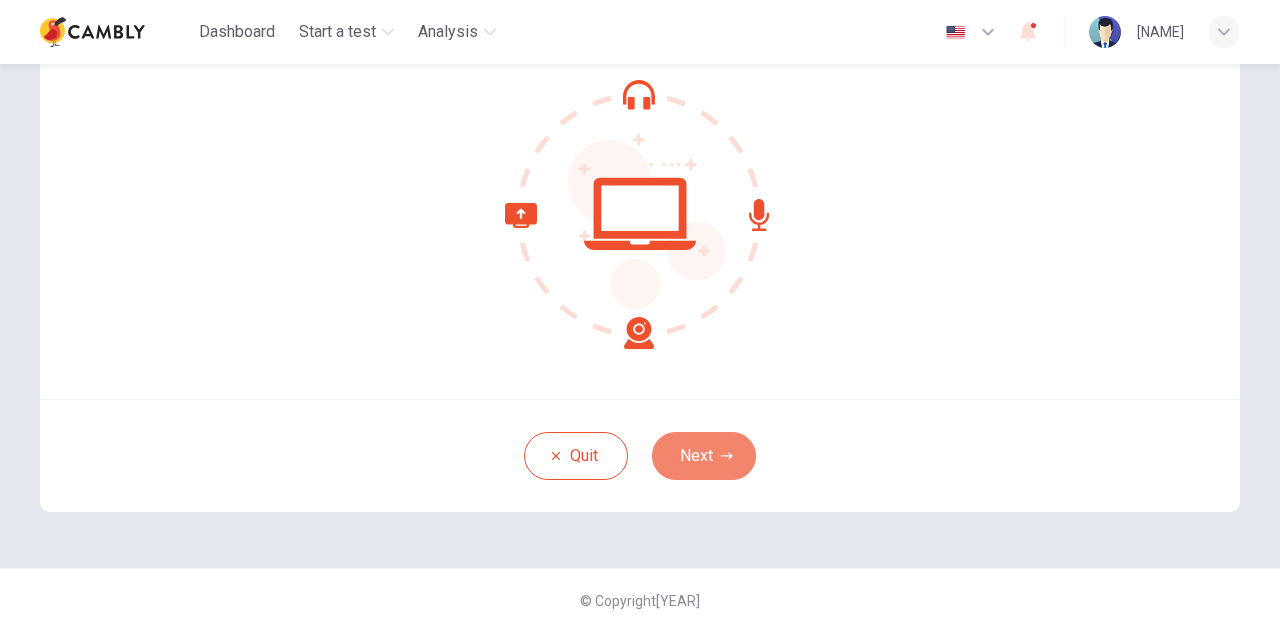 click on "Next" at bounding box center [704, 456] 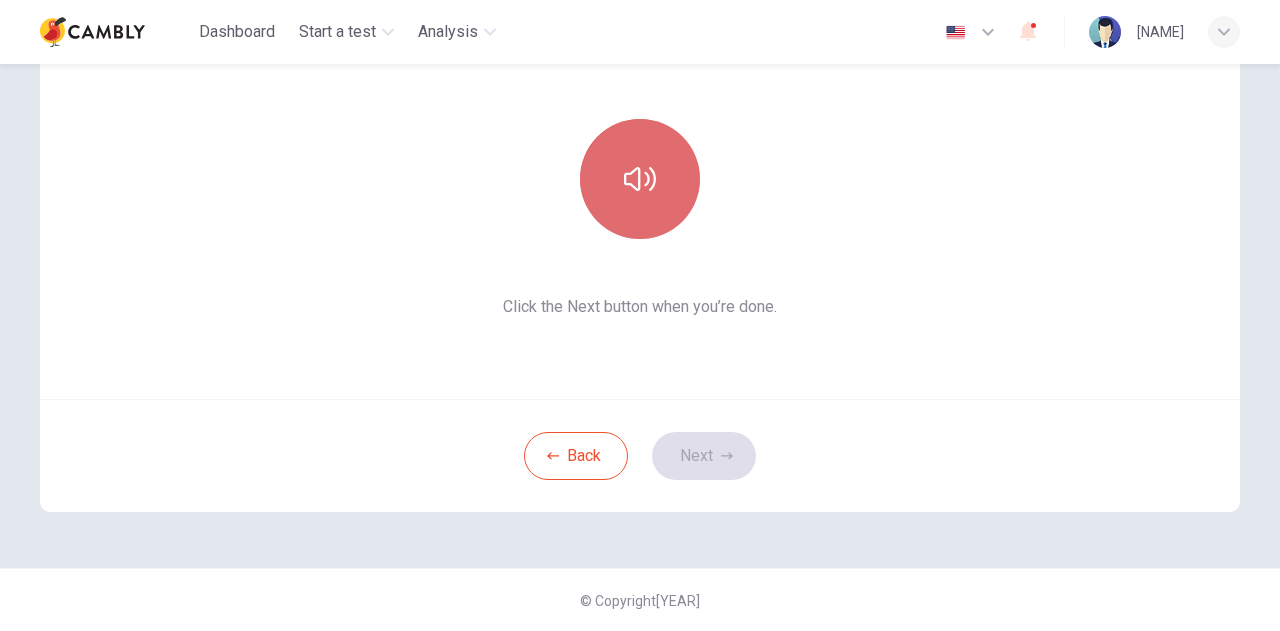 click at bounding box center (640, 179) 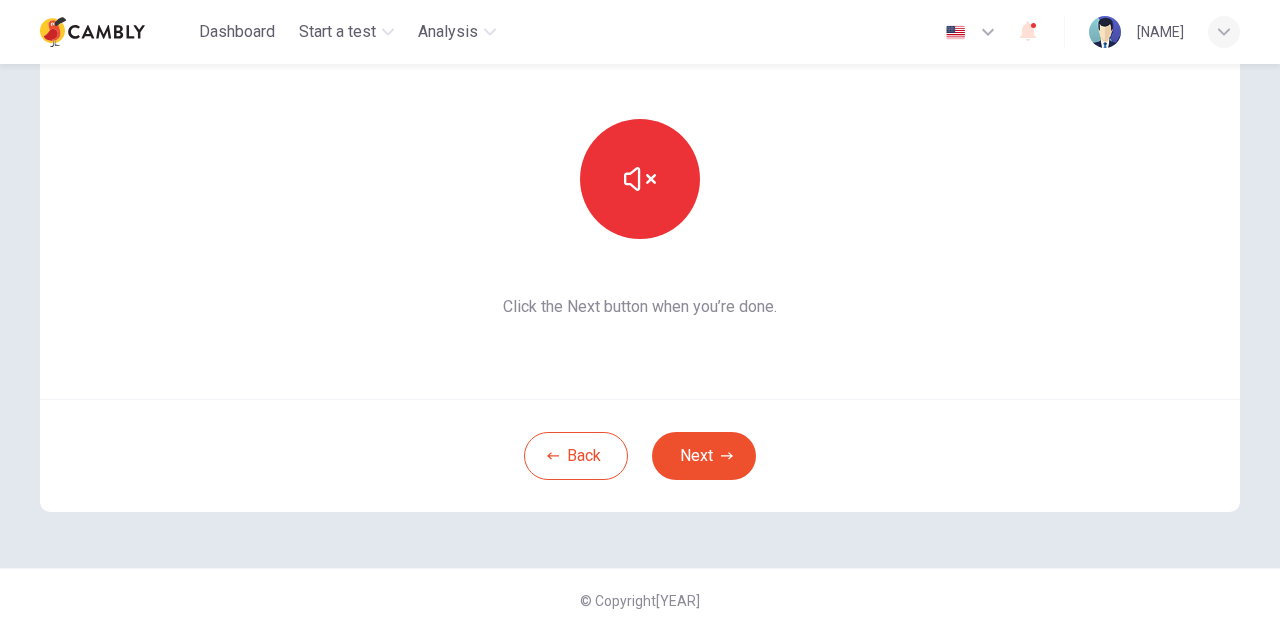 click on "Next" at bounding box center (704, 456) 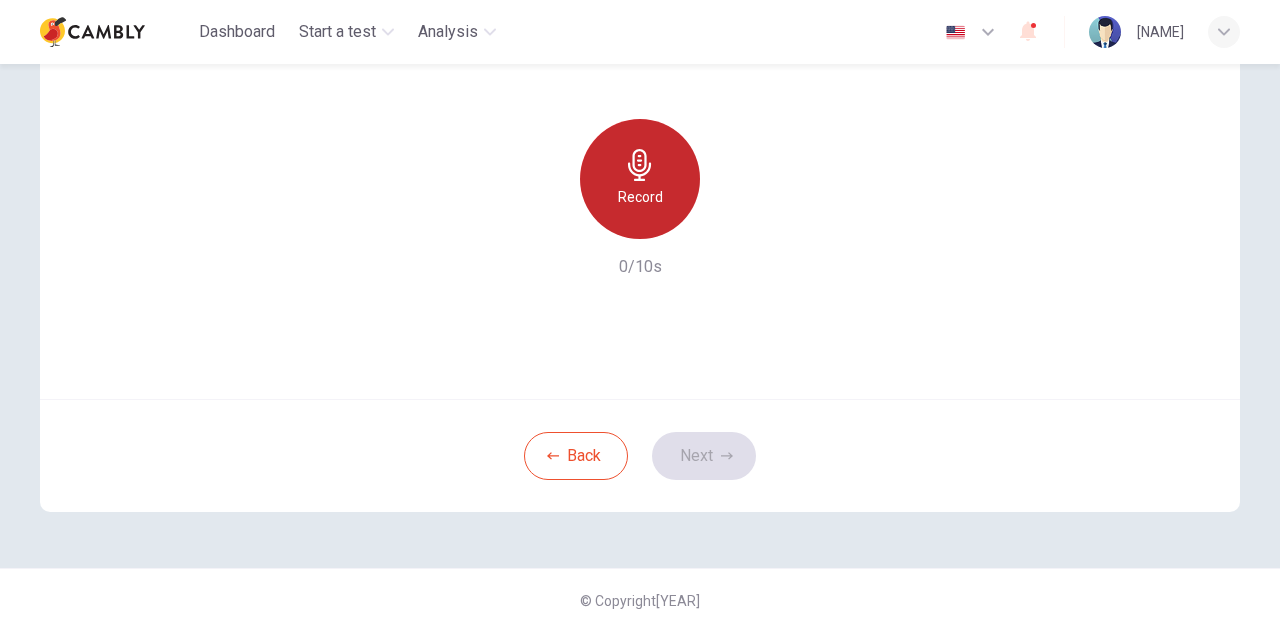 click on "Record" at bounding box center [640, 197] 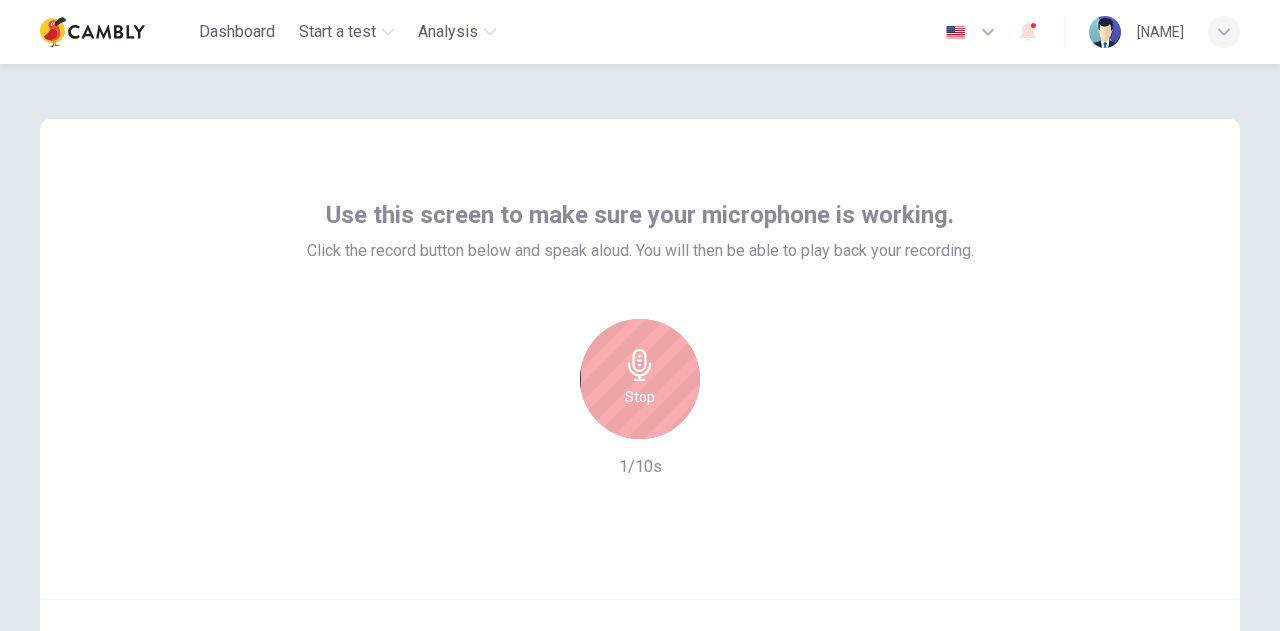 scroll, scrollTop: 101, scrollLeft: 0, axis: vertical 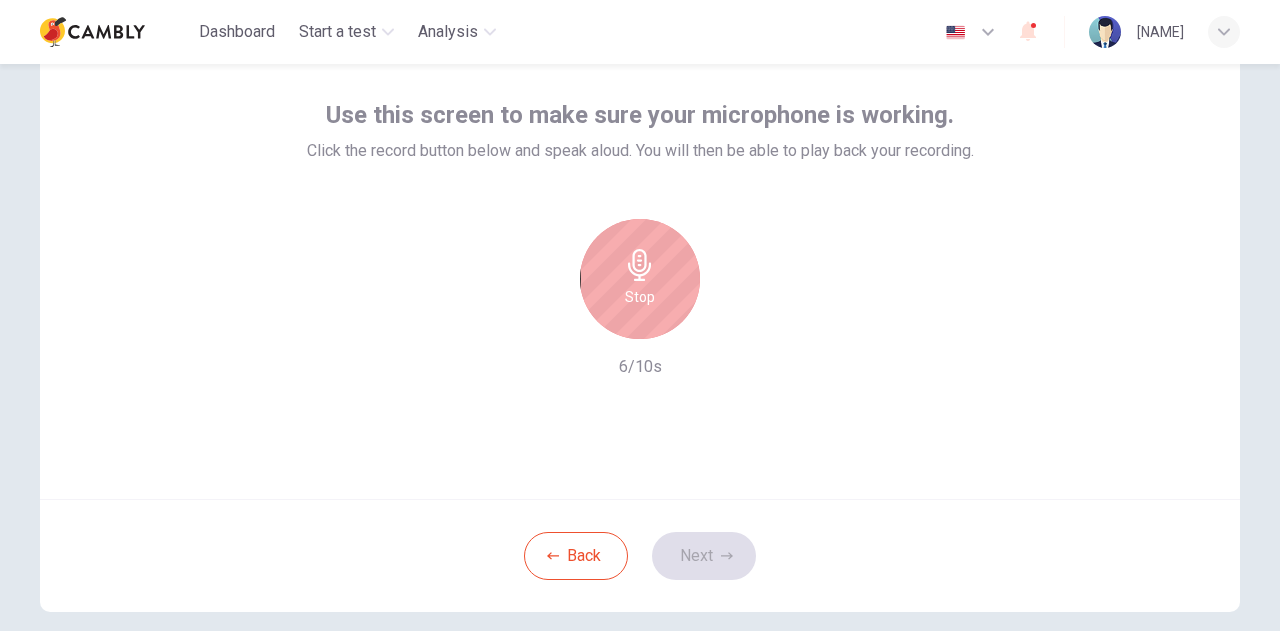 click at bounding box center (639, 265) 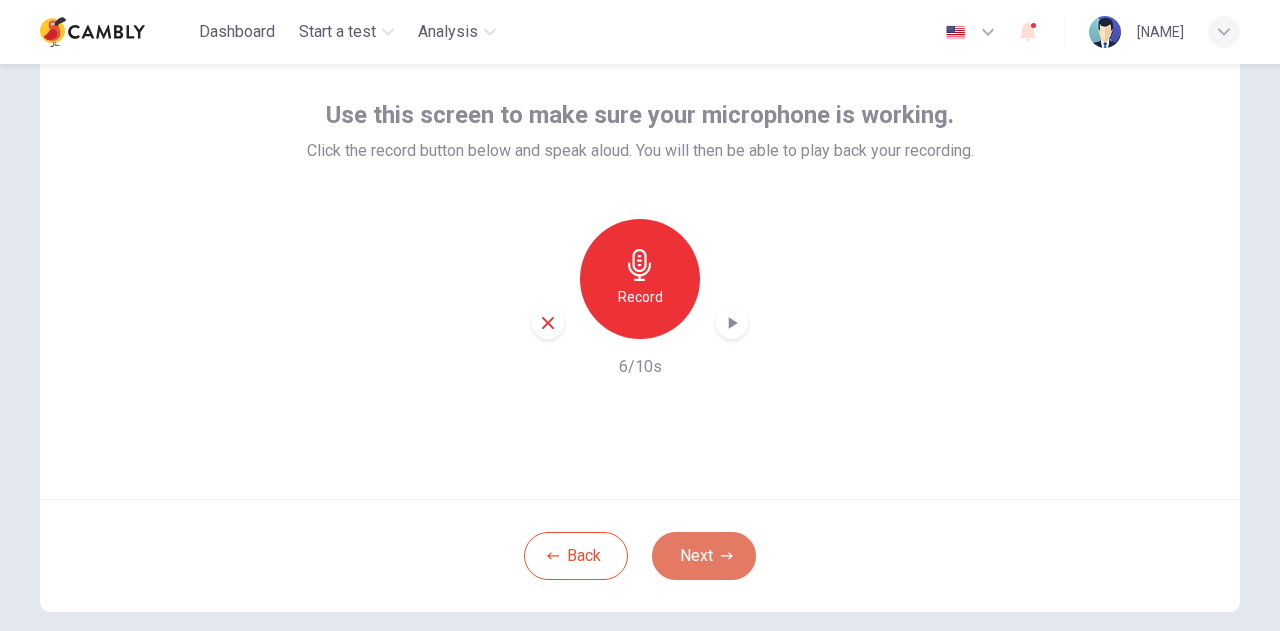 click at bounding box center (727, 556) 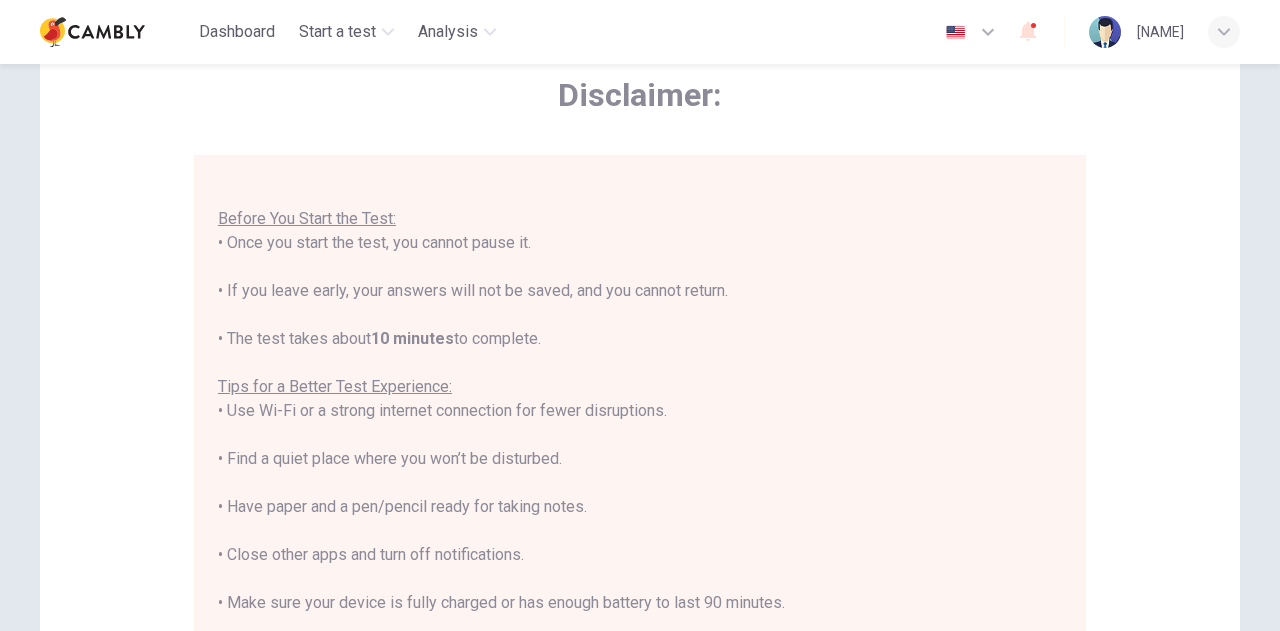 scroll, scrollTop: 22, scrollLeft: 0, axis: vertical 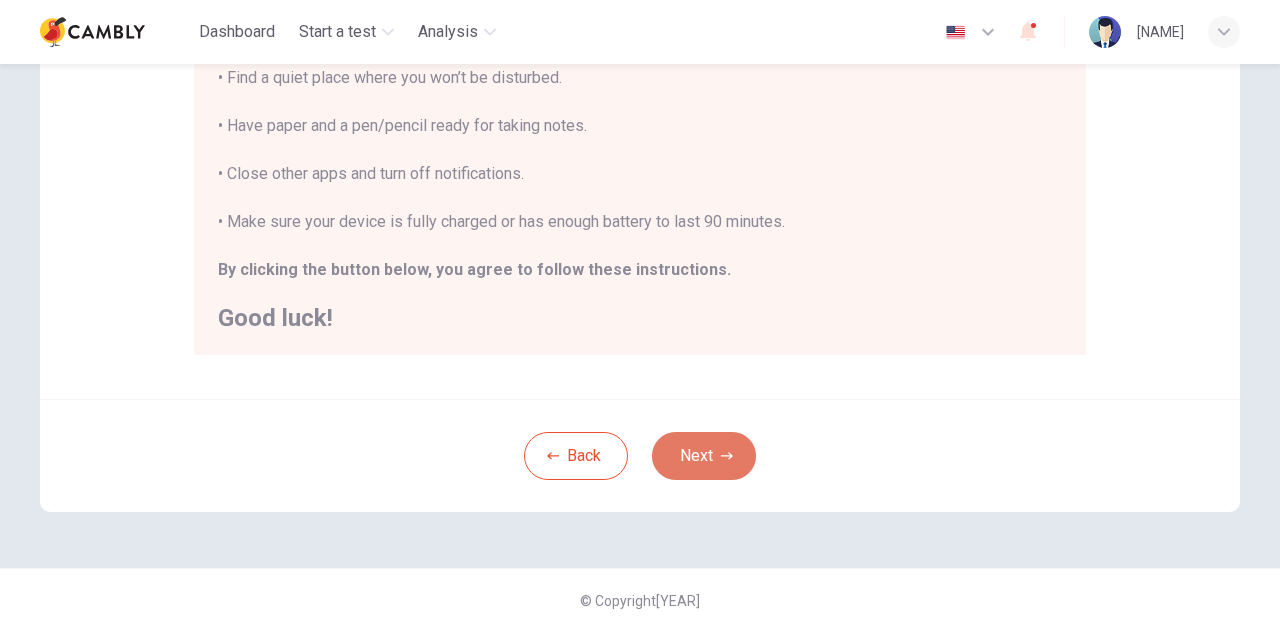 click on "Next" at bounding box center (704, 456) 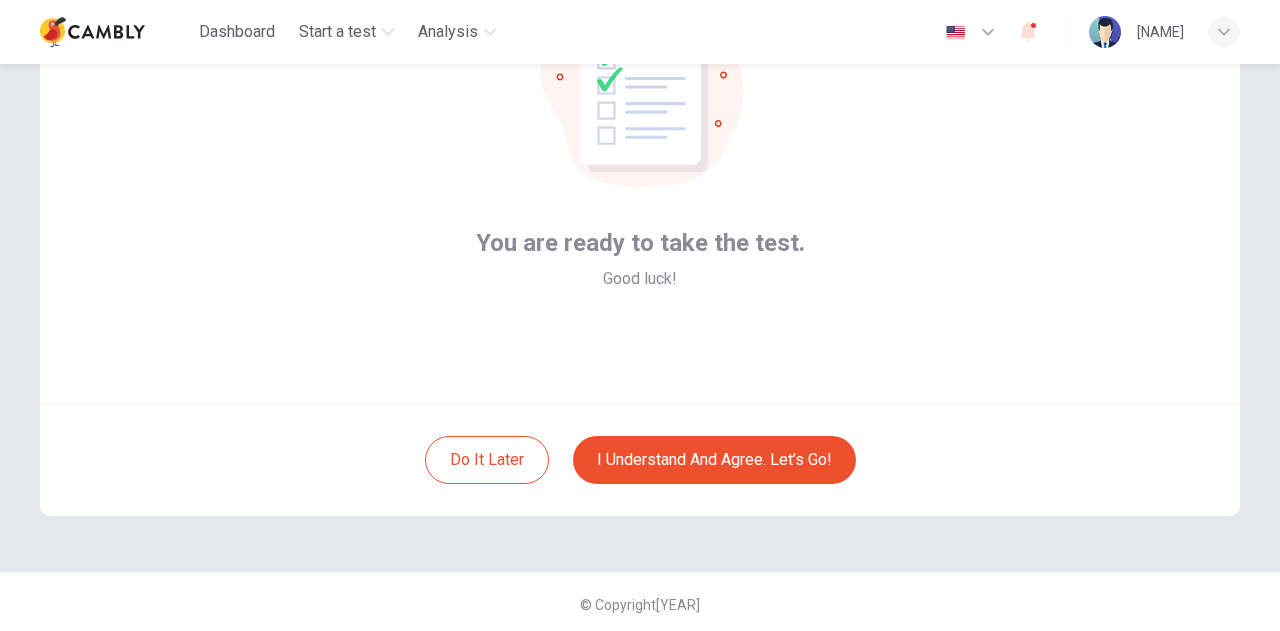 scroll, scrollTop: 201, scrollLeft: 0, axis: vertical 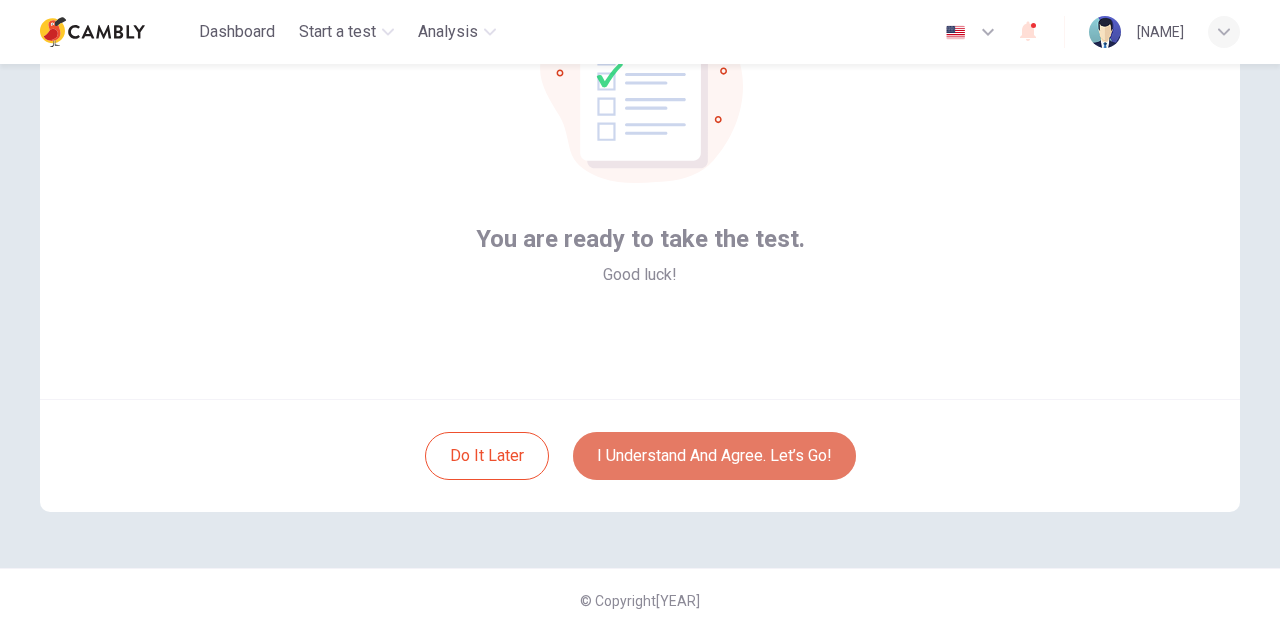click on "I understand and agree. Let’s go!" at bounding box center [714, 456] 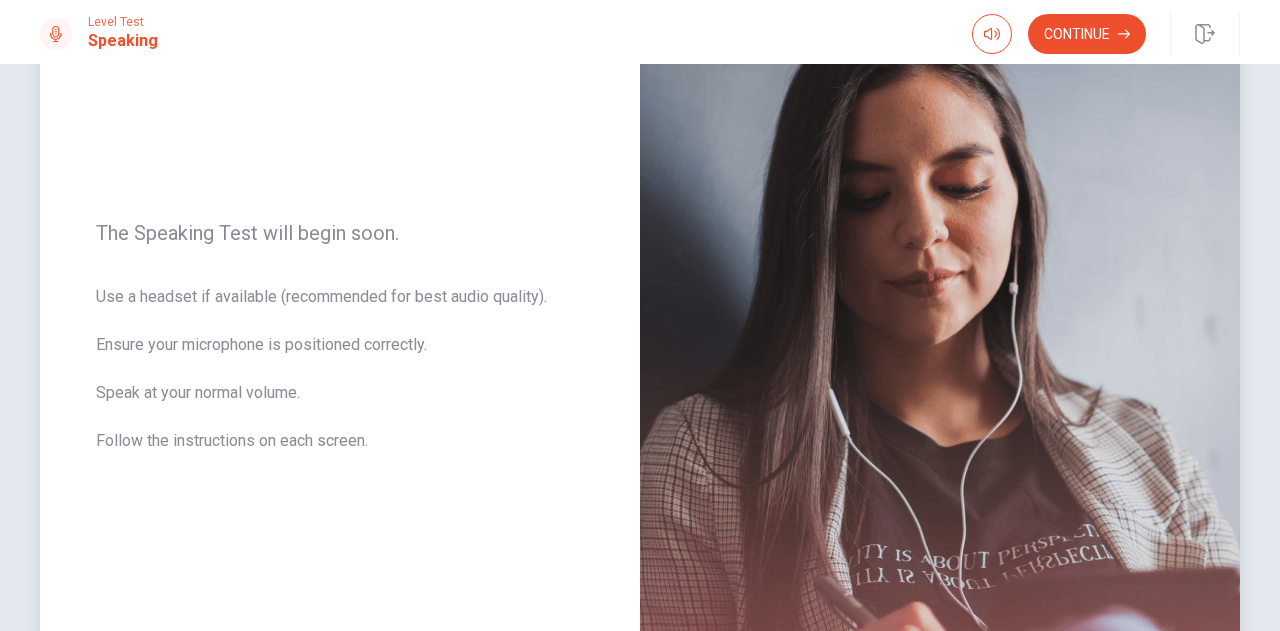 scroll, scrollTop: 0, scrollLeft: 0, axis: both 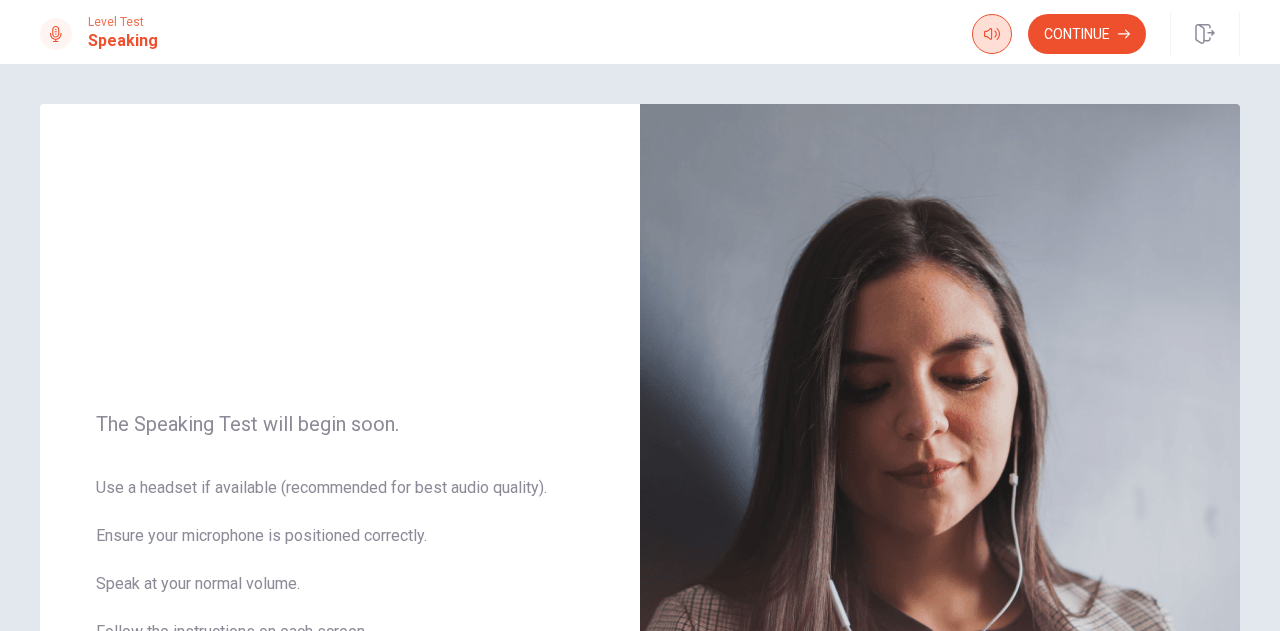 click at bounding box center (992, 34) 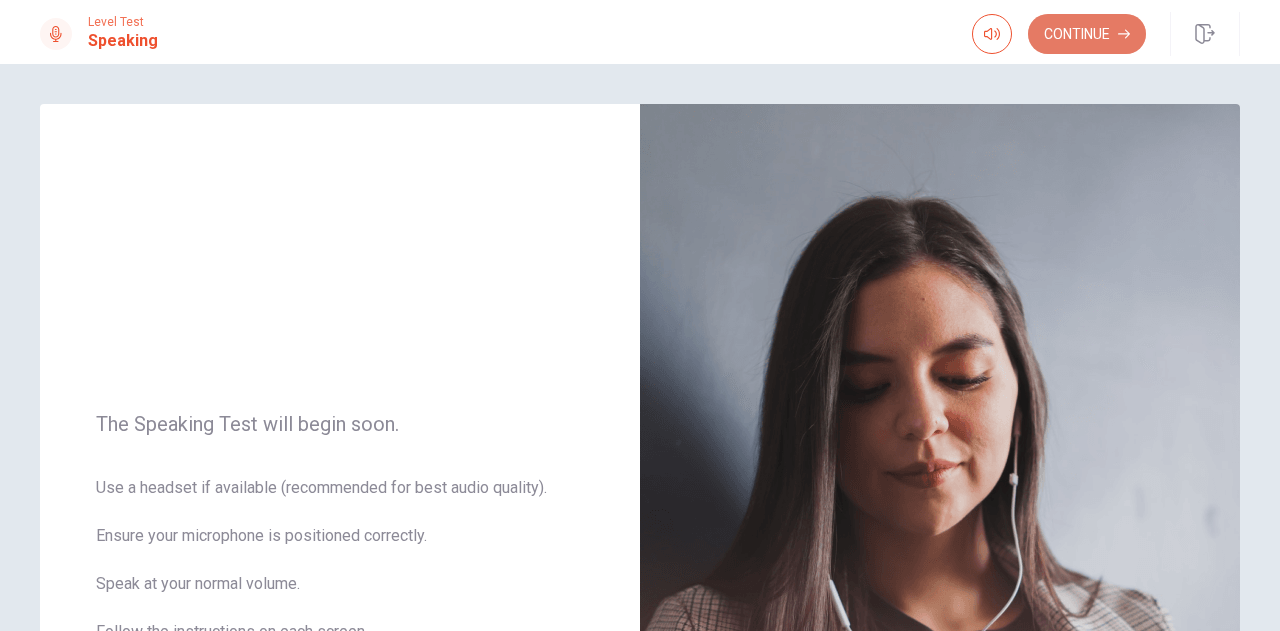 click on "Continue" at bounding box center (1087, 34) 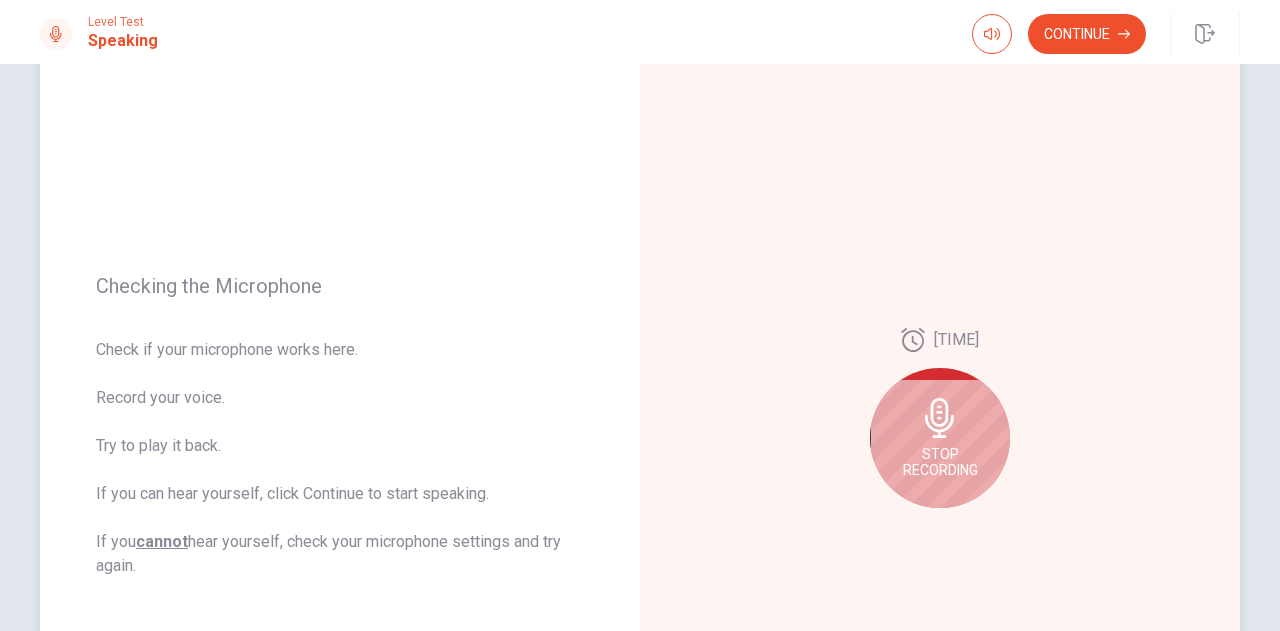 scroll, scrollTop: 200, scrollLeft: 0, axis: vertical 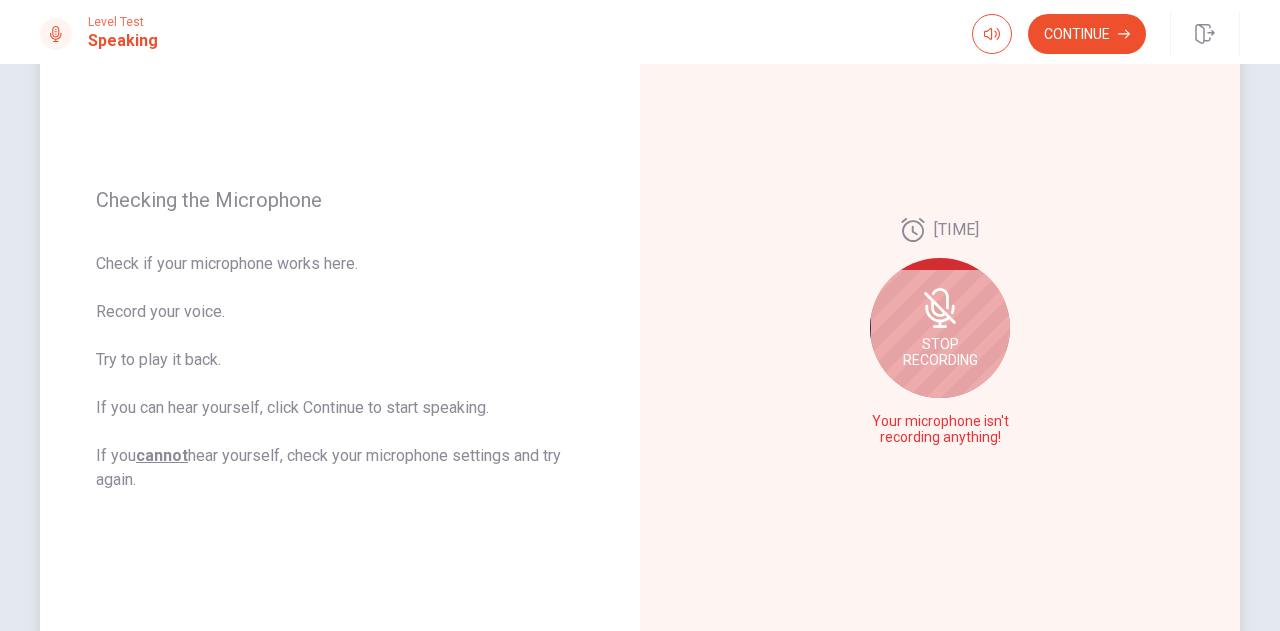 click at bounding box center (940, 324) 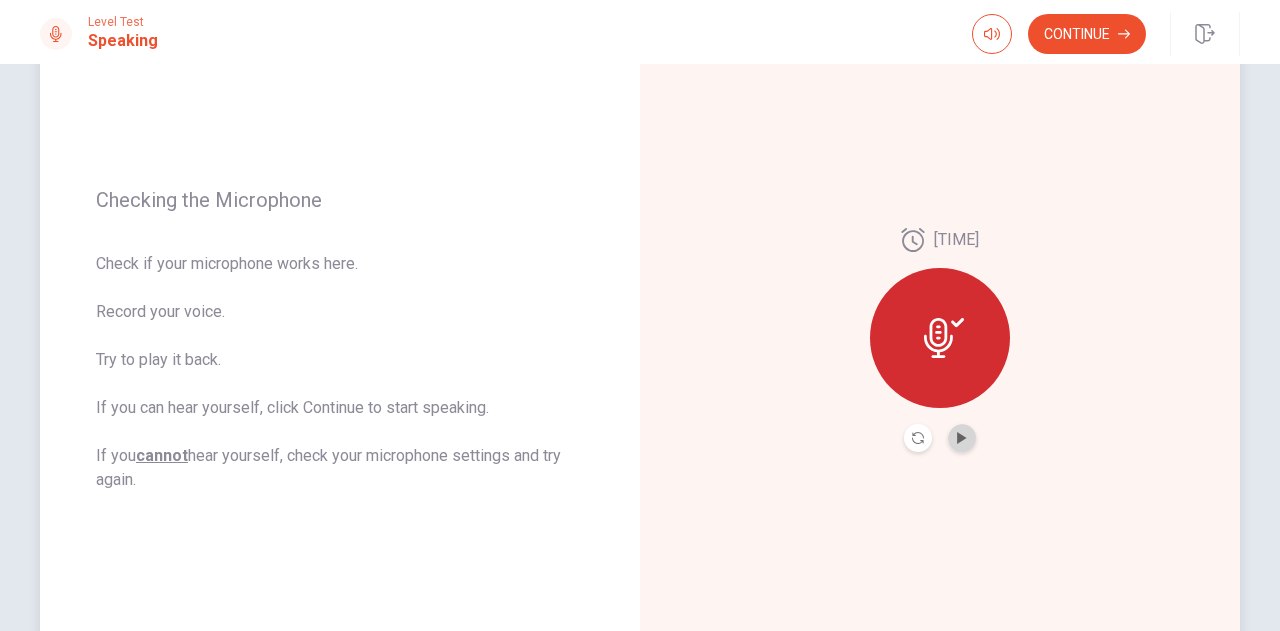 click at bounding box center (962, 438) 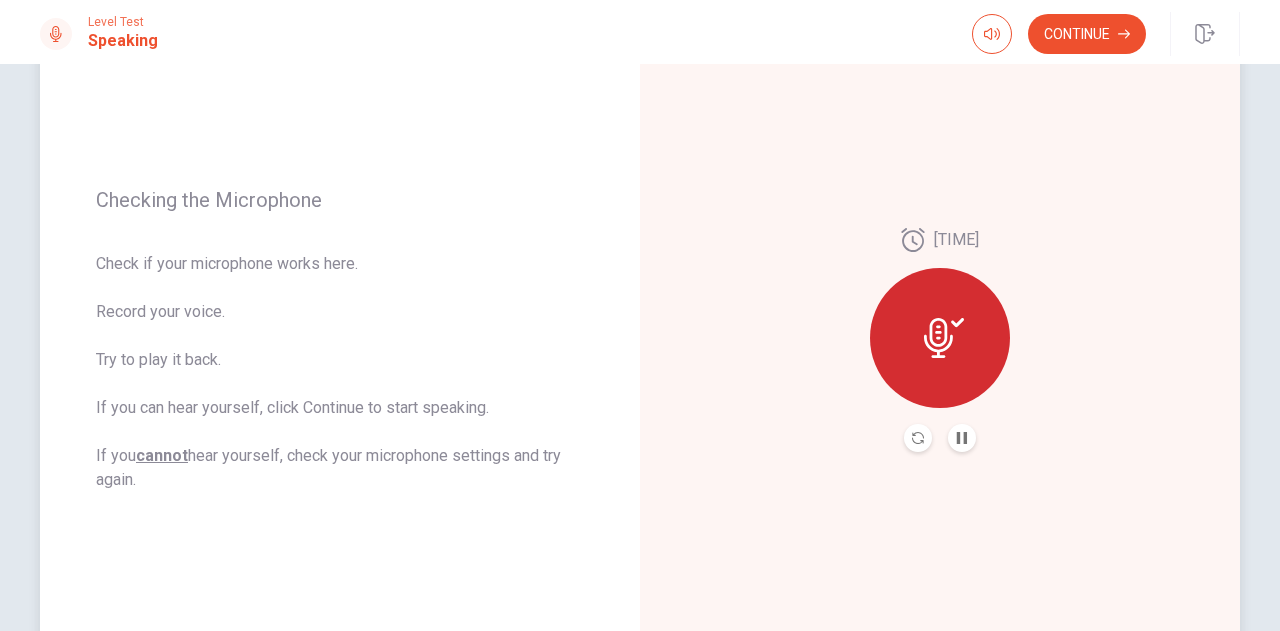 click at bounding box center [962, 438] 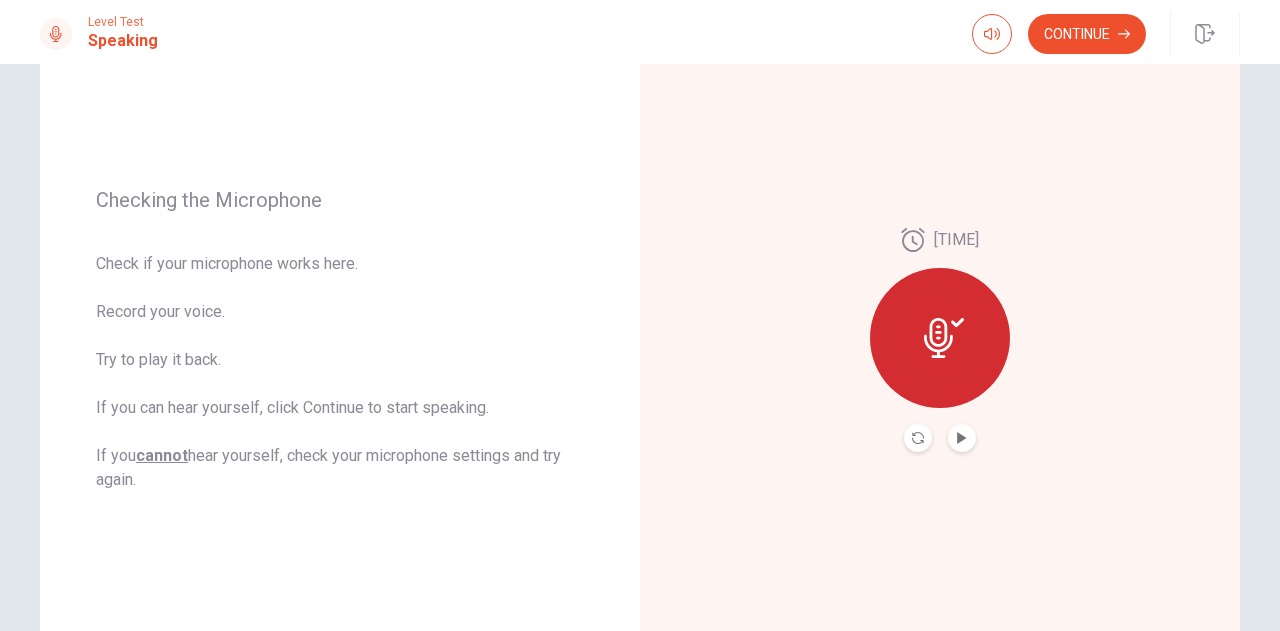click at bounding box center [944, 338] 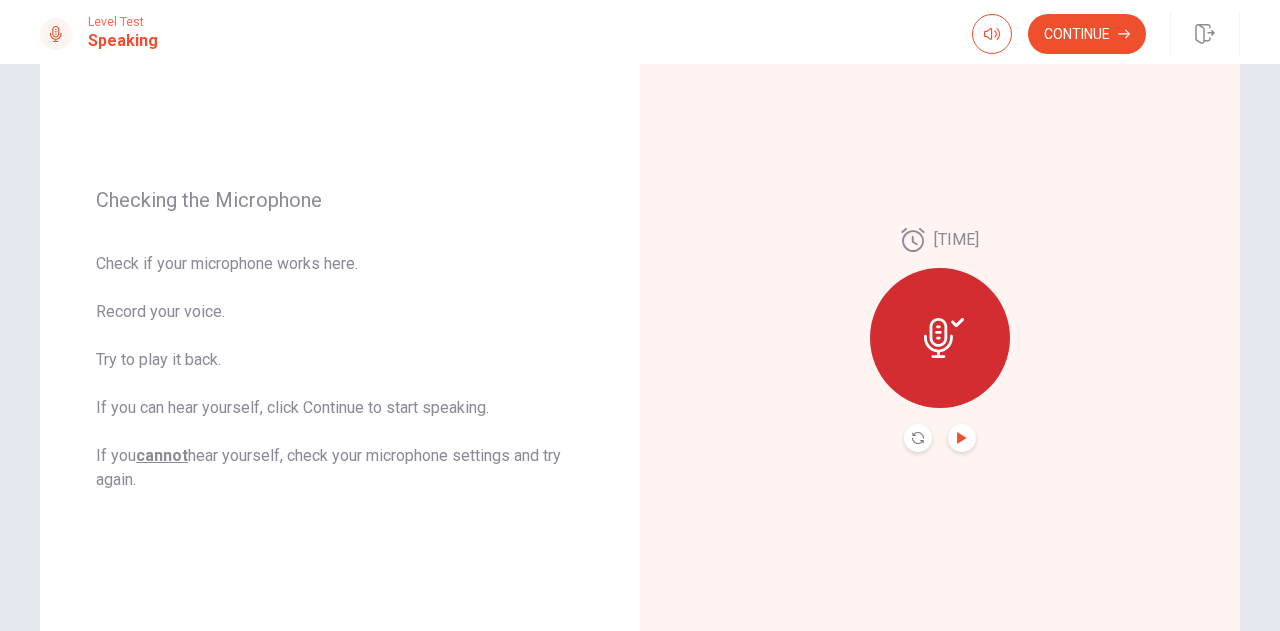 click at bounding box center [961, 438] 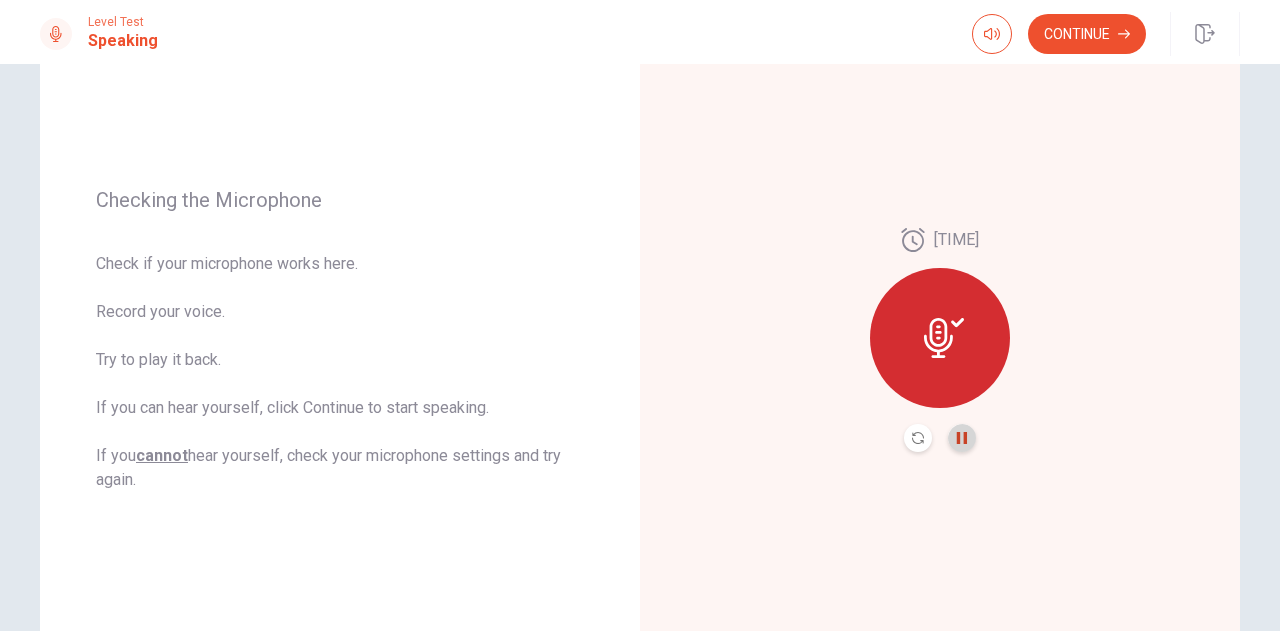 click at bounding box center (962, 438) 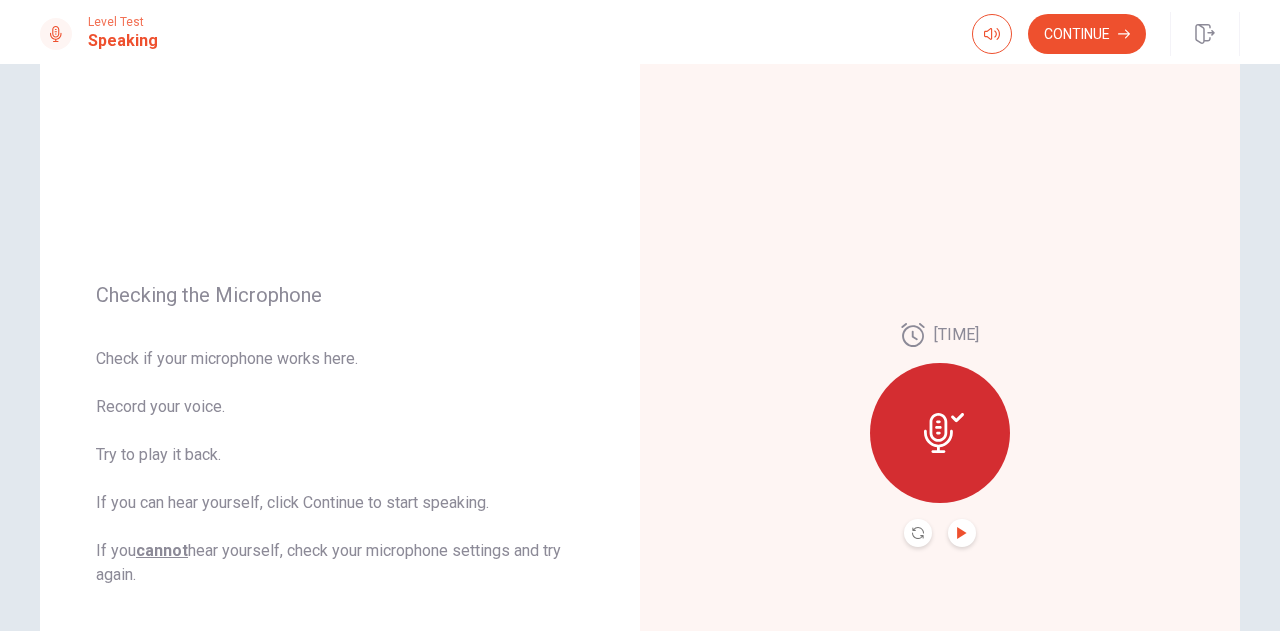 scroll, scrollTop: 100, scrollLeft: 0, axis: vertical 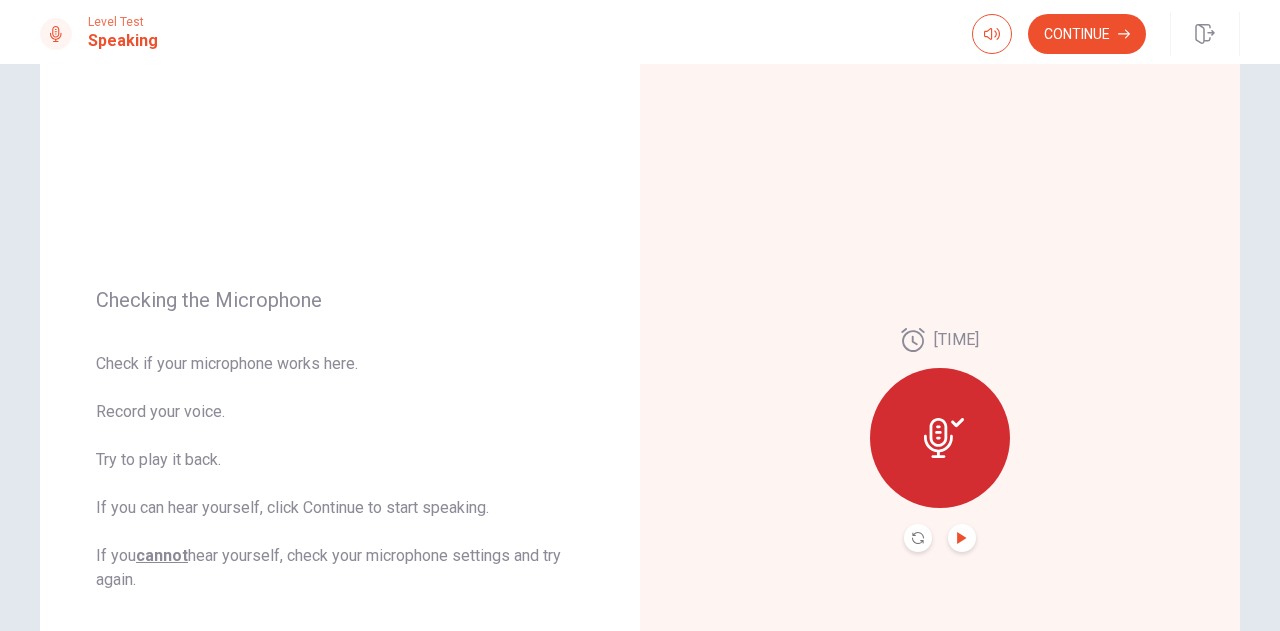 click at bounding box center (940, 438) 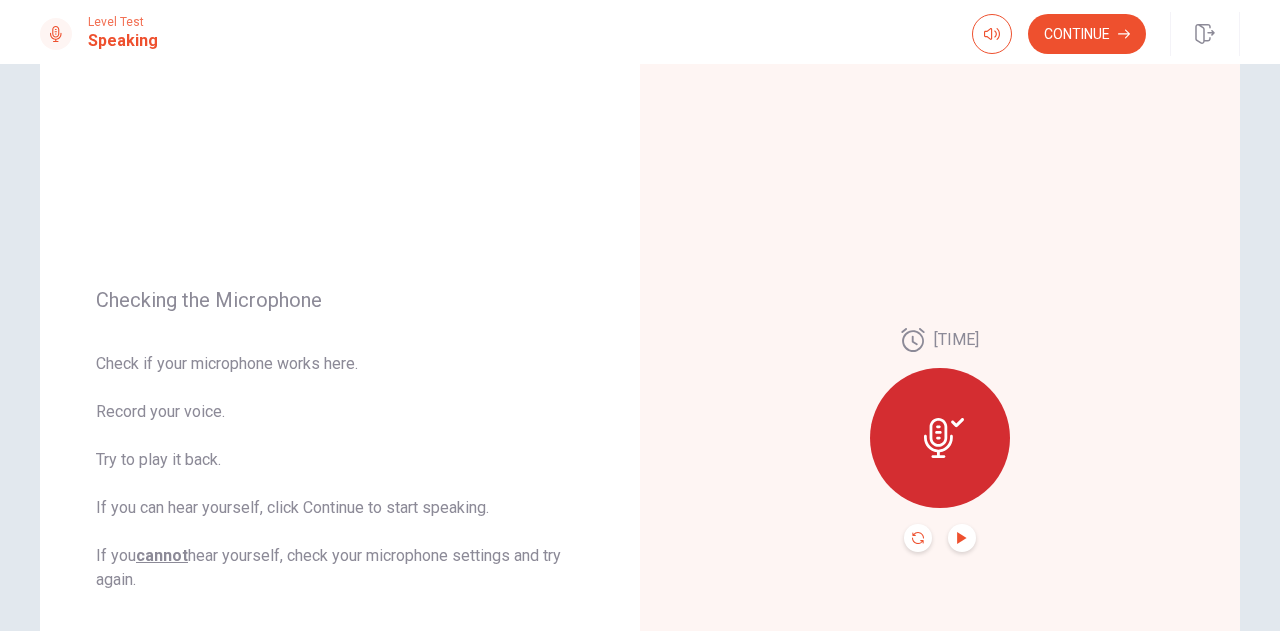 click at bounding box center [918, 538] 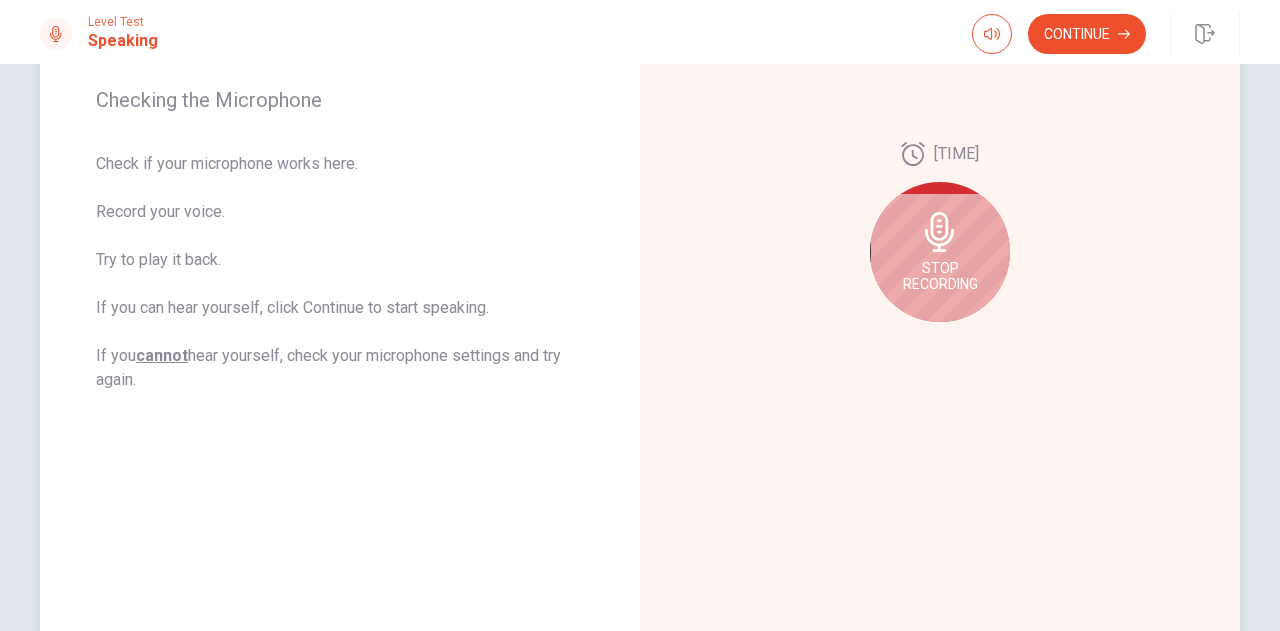scroll, scrollTop: 200, scrollLeft: 0, axis: vertical 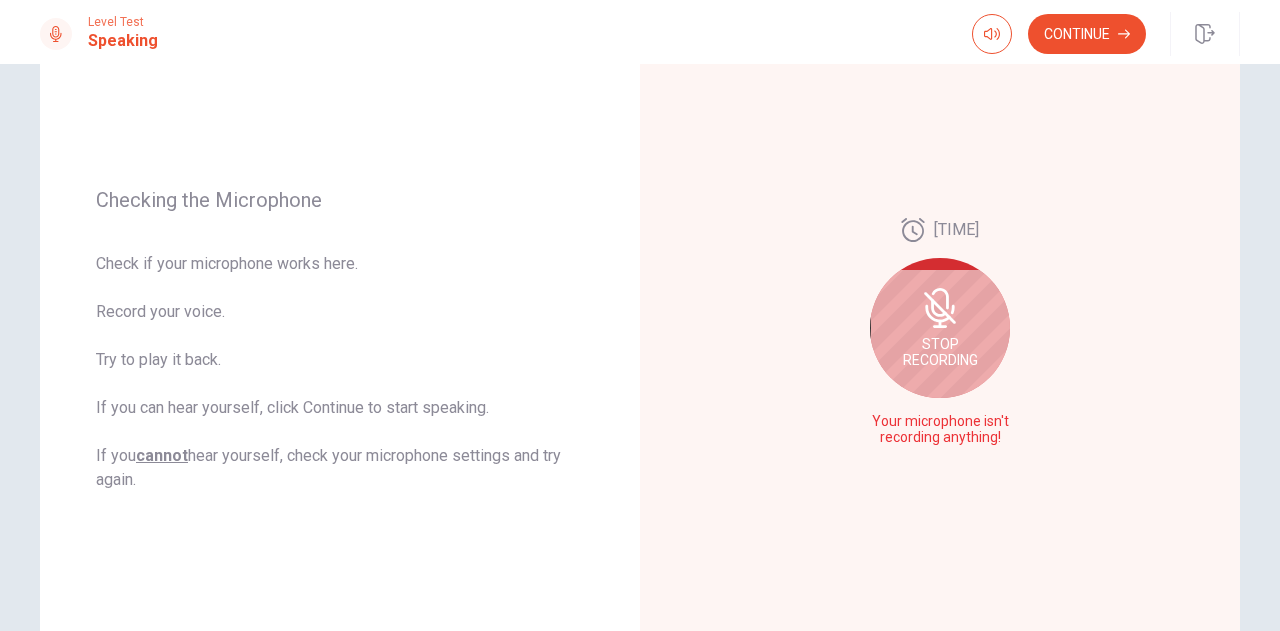 click at bounding box center [940, 326] 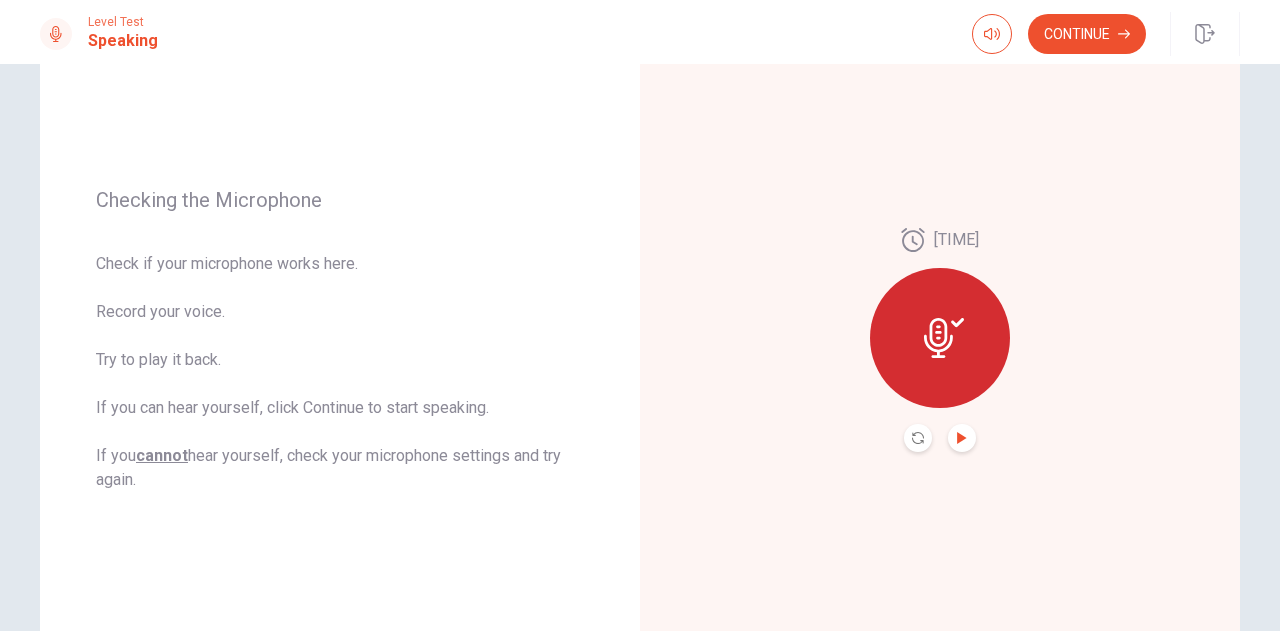 click at bounding box center [961, 438] 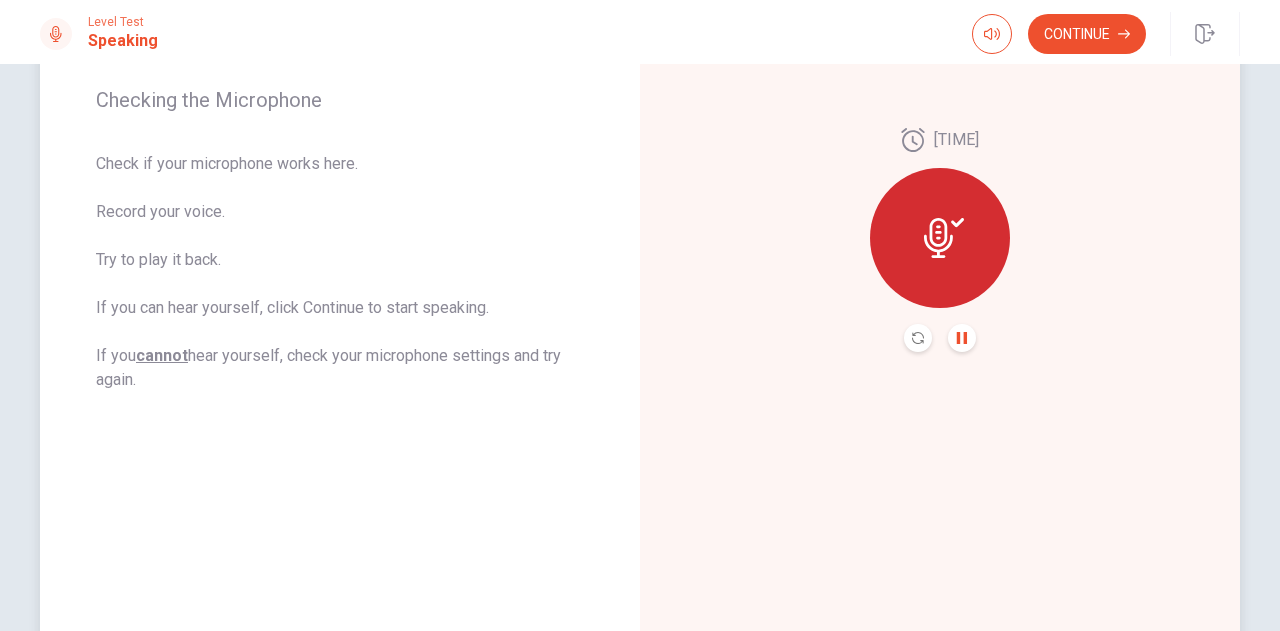 scroll, scrollTop: 200, scrollLeft: 0, axis: vertical 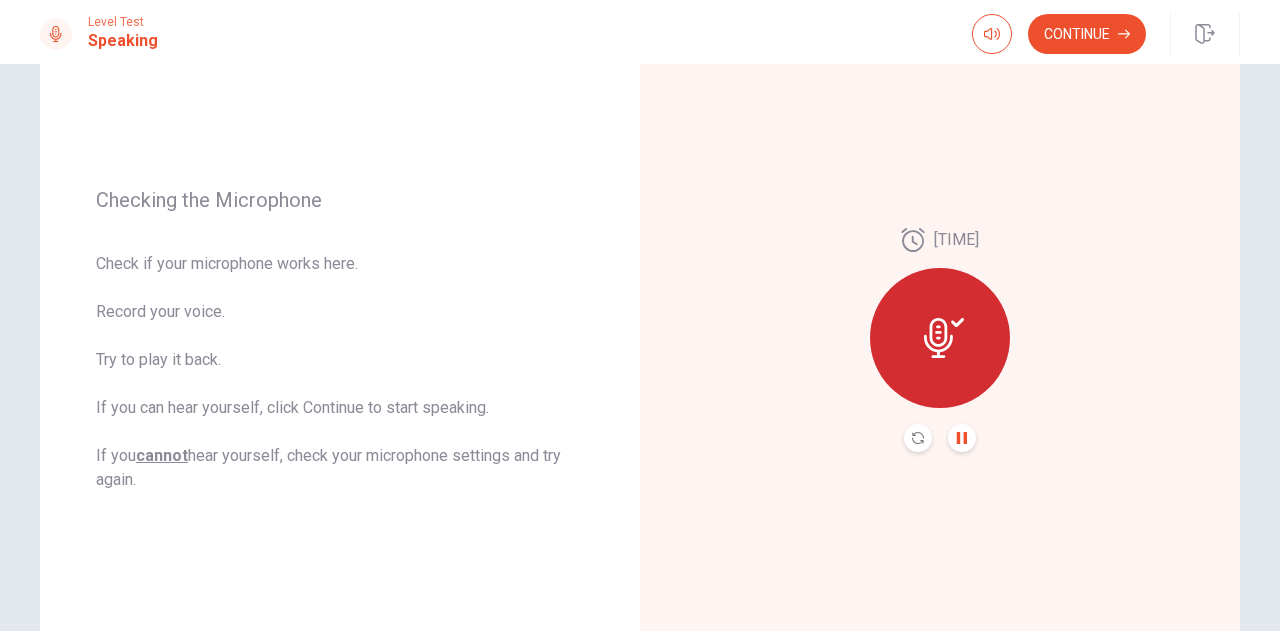 type 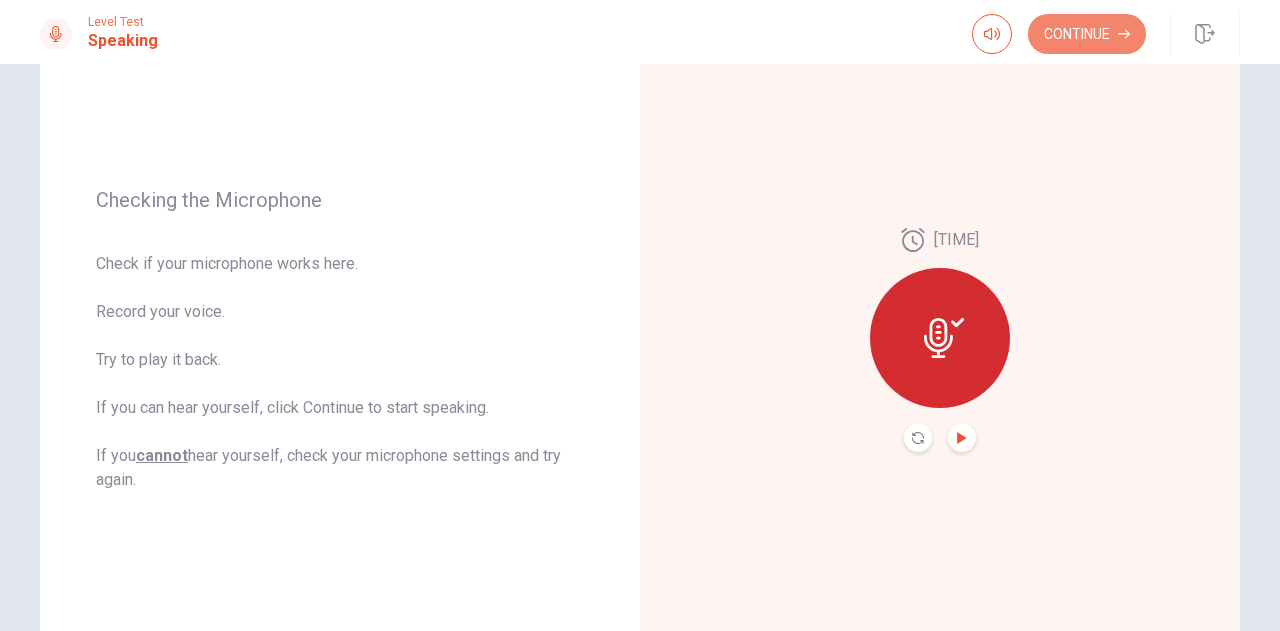 click on "Continue" at bounding box center [1087, 34] 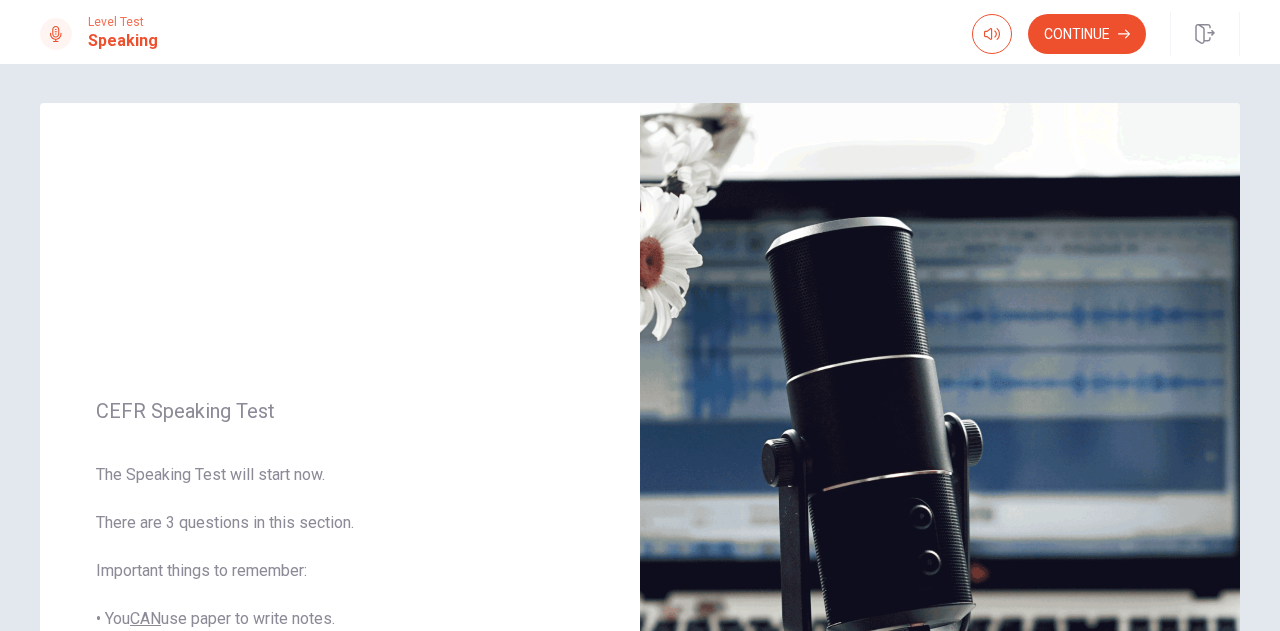 scroll, scrollTop: 0, scrollLeft: 0, axis: both 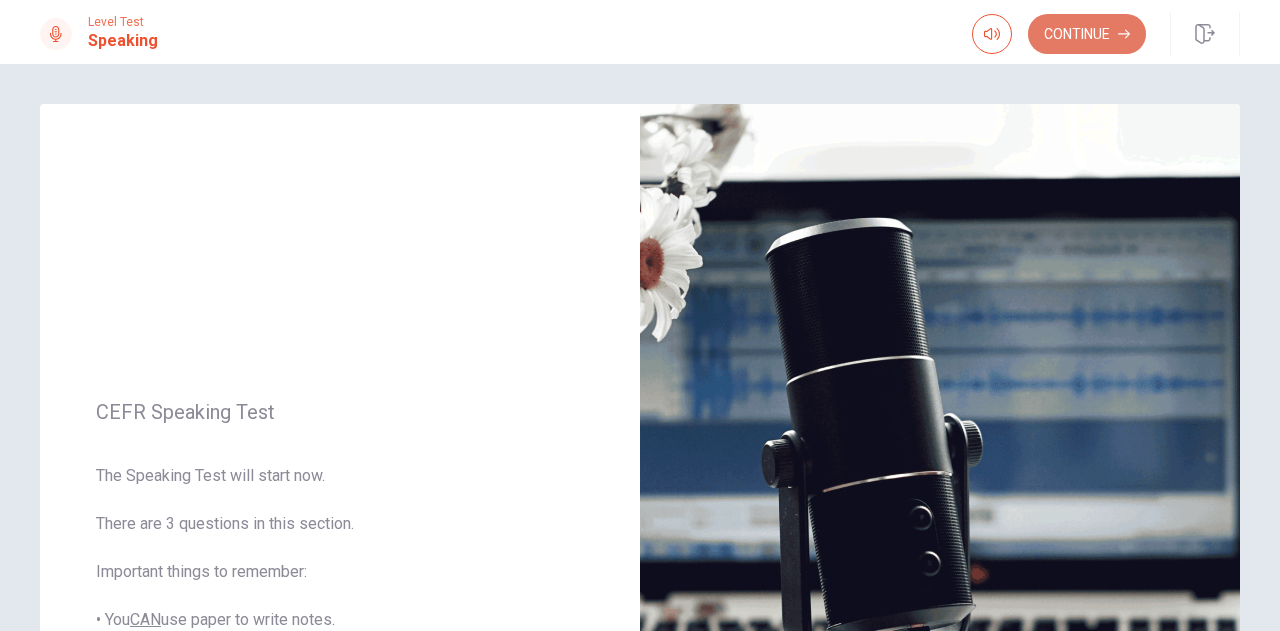 click on "Continue" at bounding box center (1087, 34) 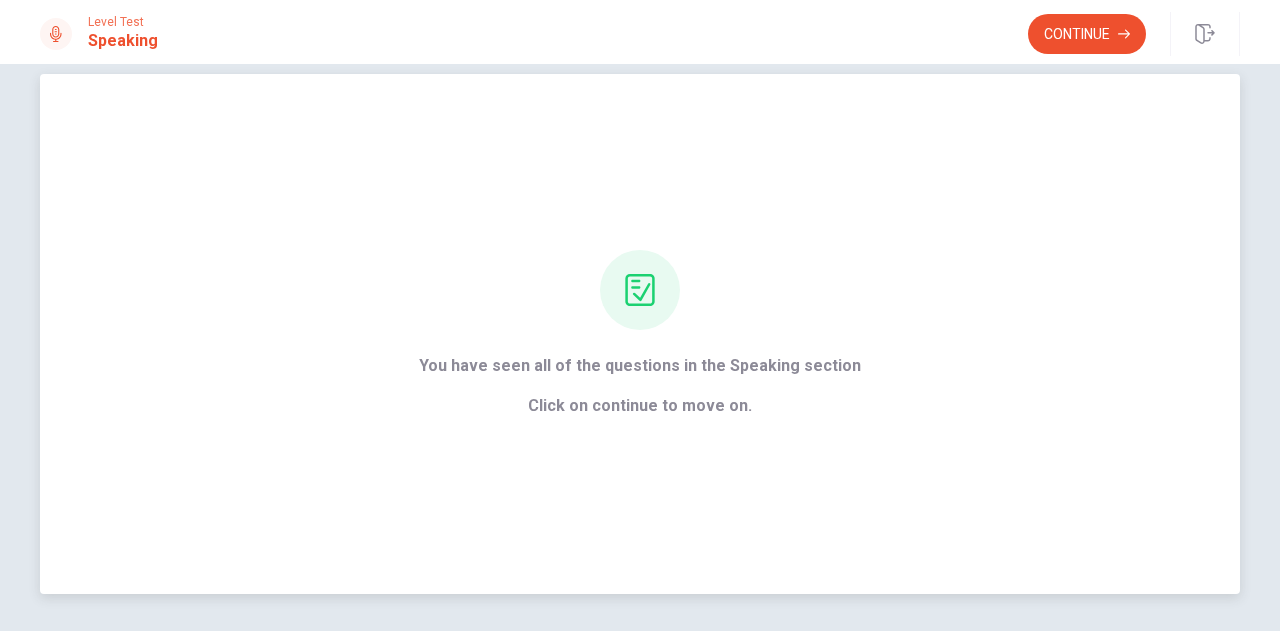 scroll, scrollTop: 0, scrollLeft: 0, axis: both 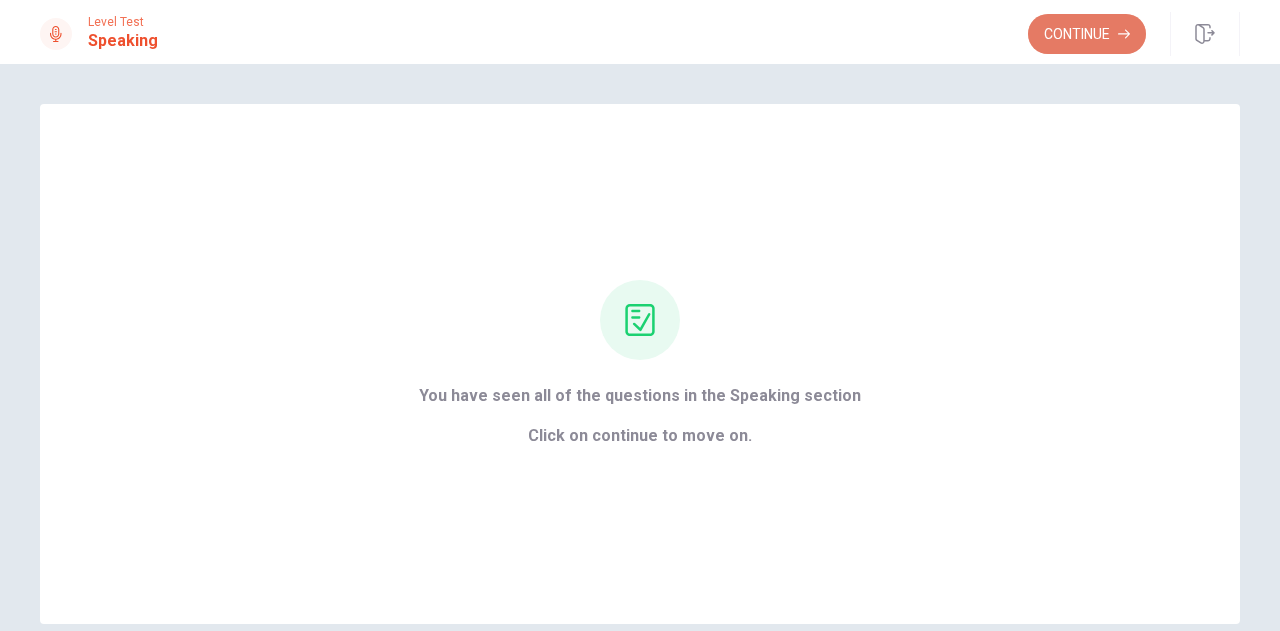 click on "Continue" at bounding box center (1087, 34) 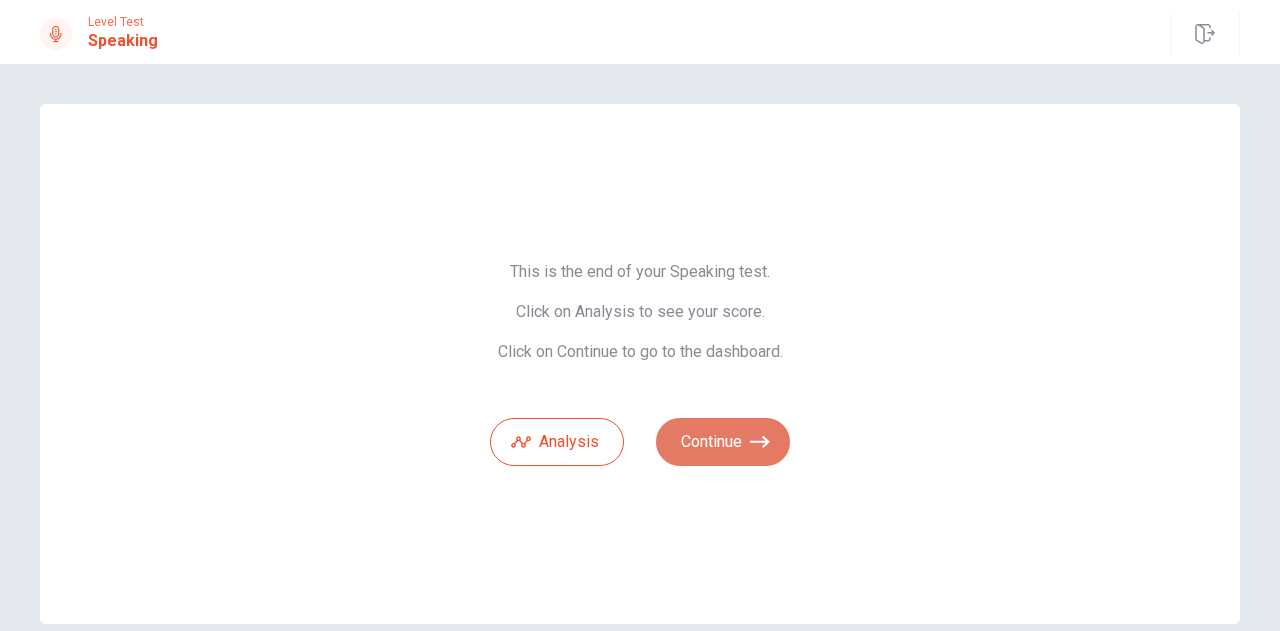 click on "Continue" at bounding box center [723, 442] 